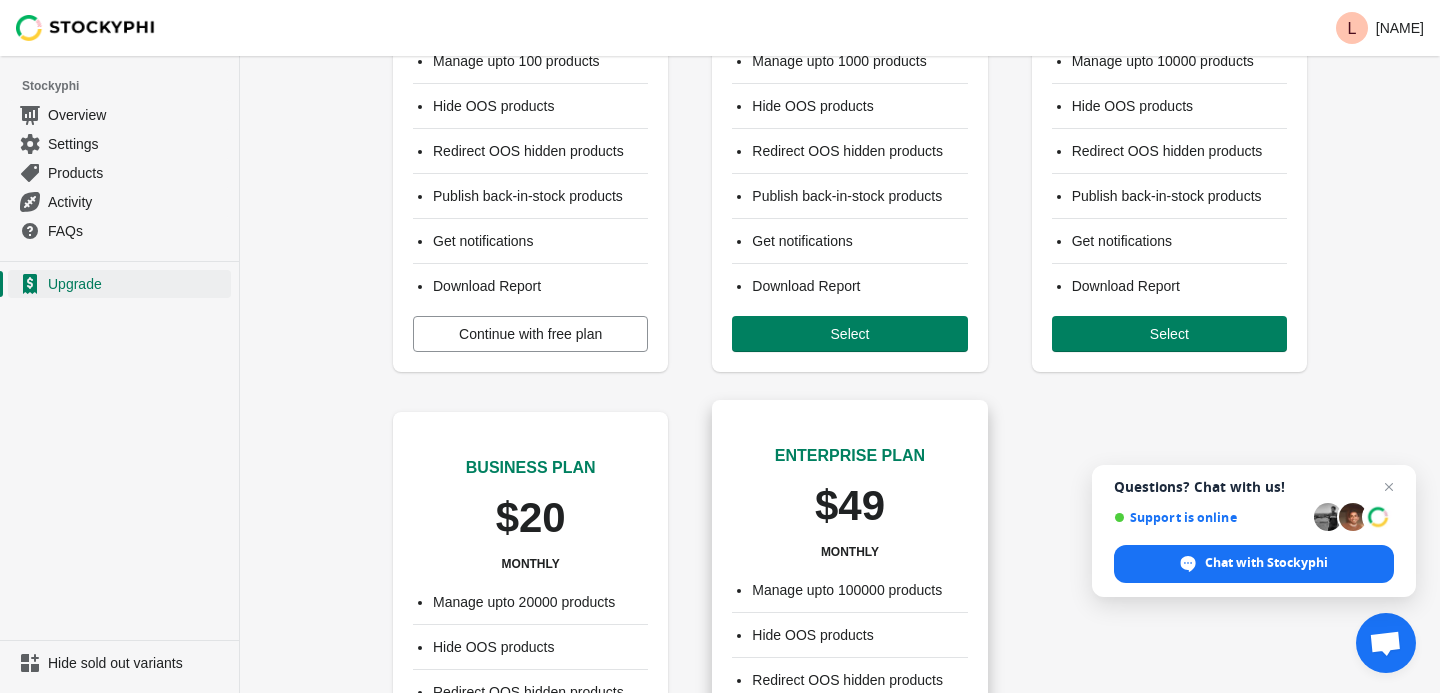 scroll, scrollTop: 81, scrollLeft: 0, axis: vertical 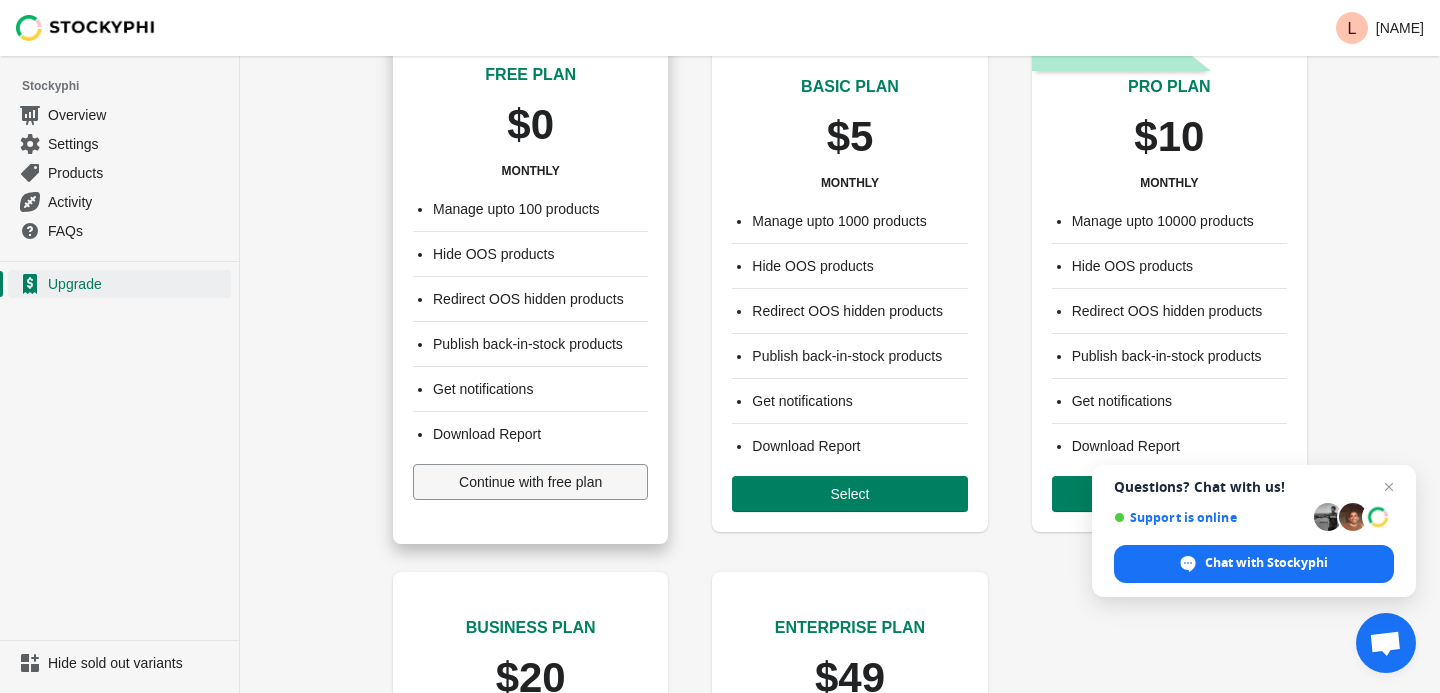 click on "Continue with free plan" at bounding box center [530, 482] 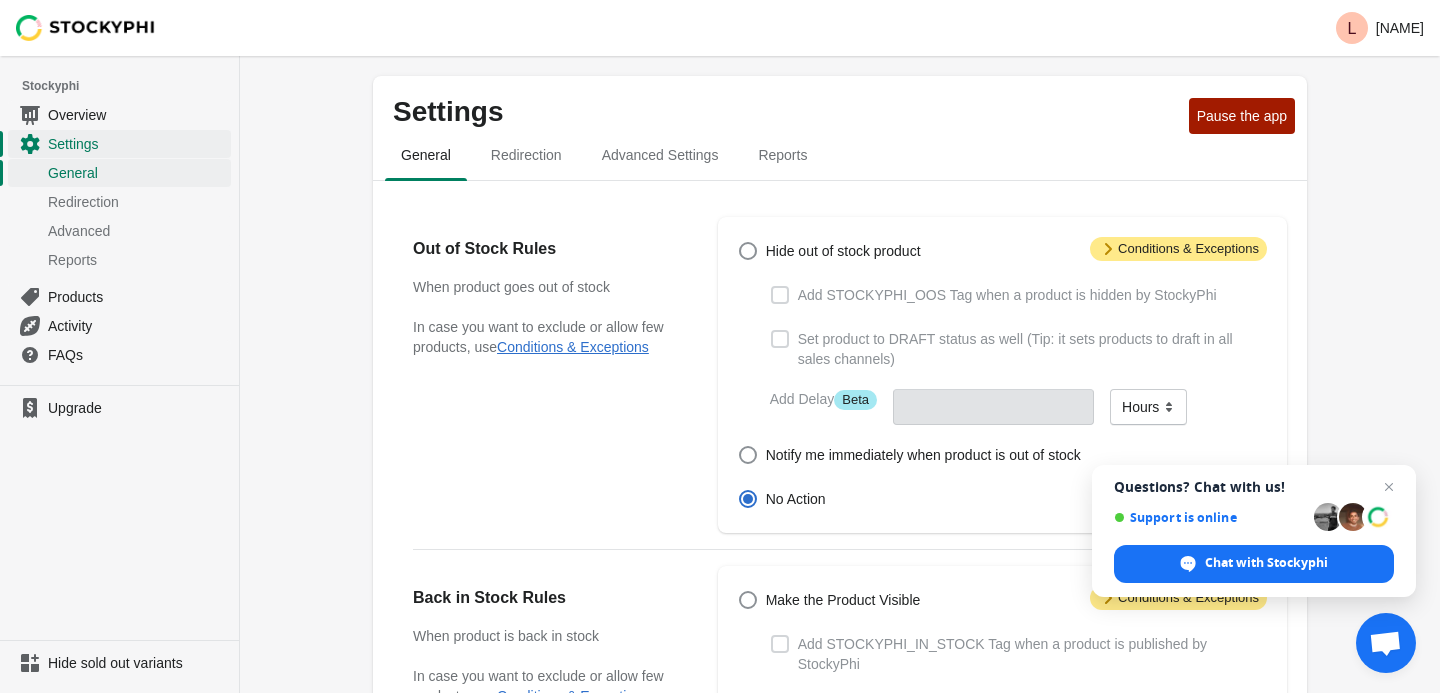scroll, scrollTop: 34, scrollLeft: 0, axis: vertical 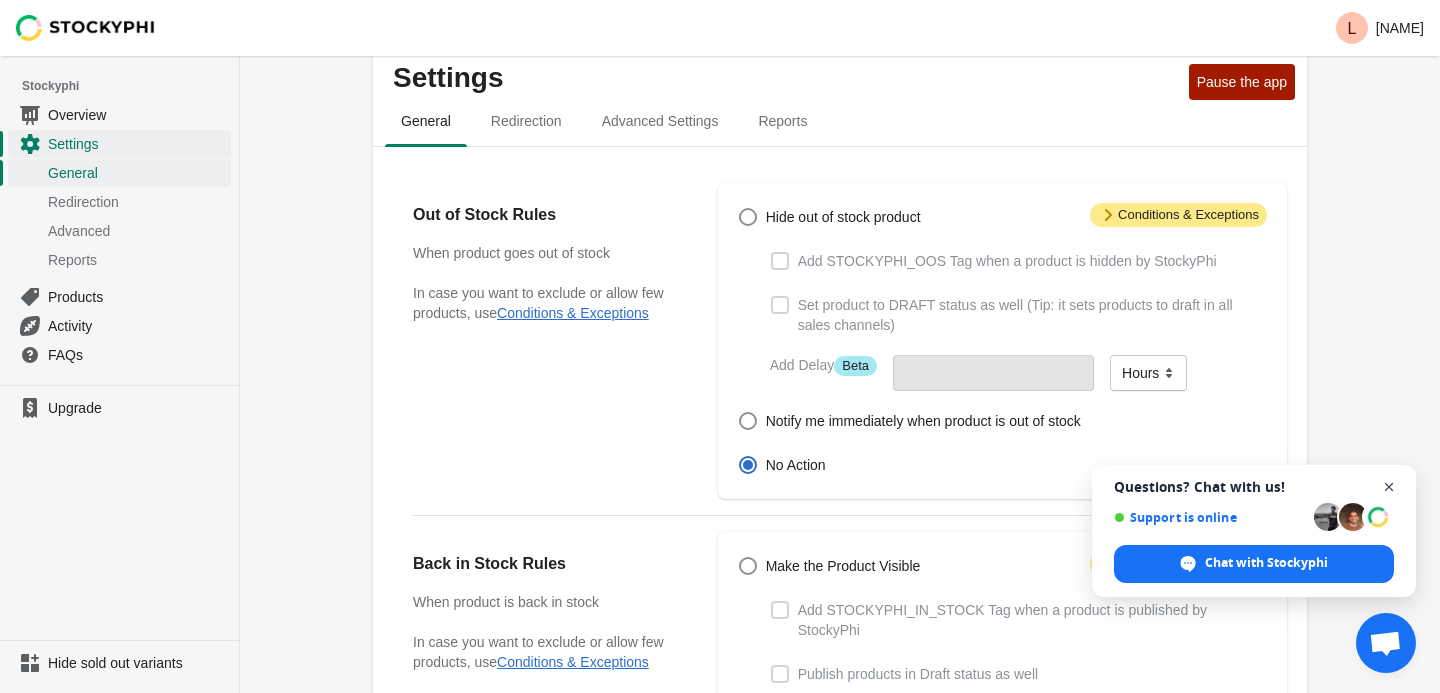 click at bounding box center [1389, 487] 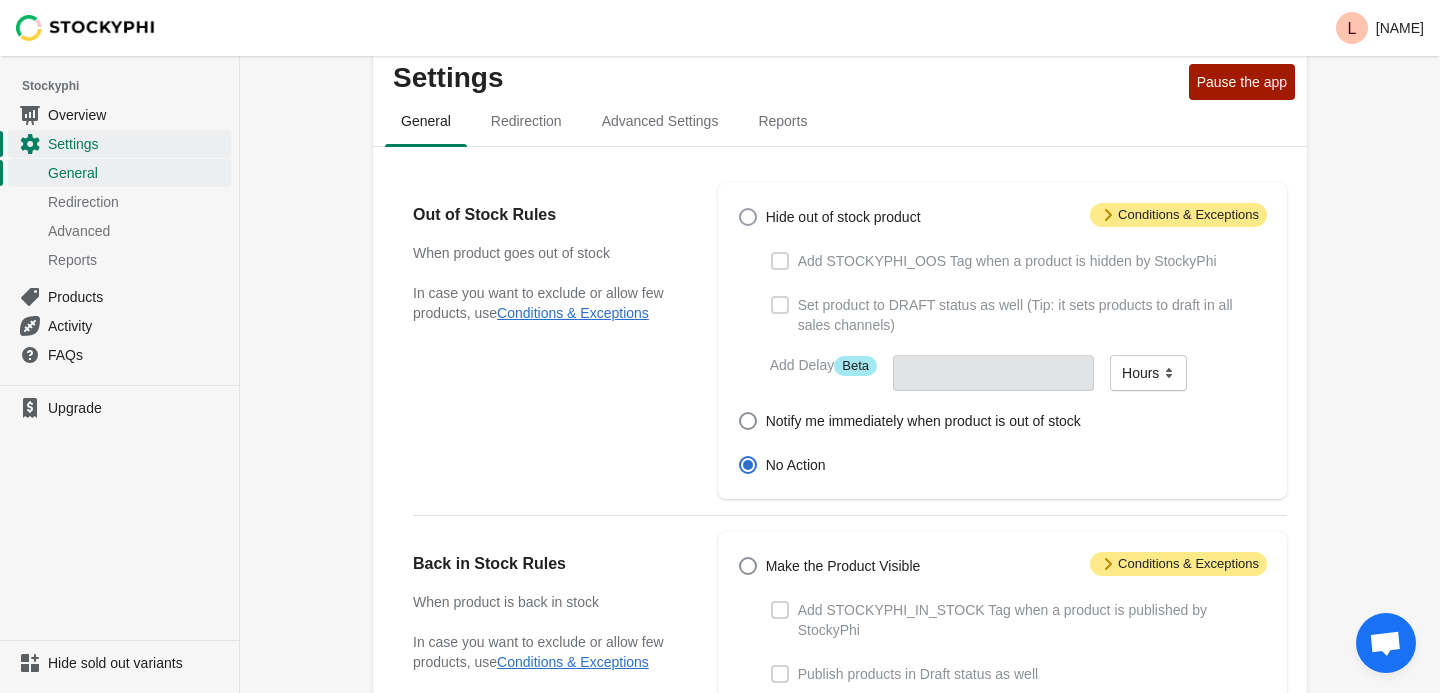 click at bounding box center (748, 217) 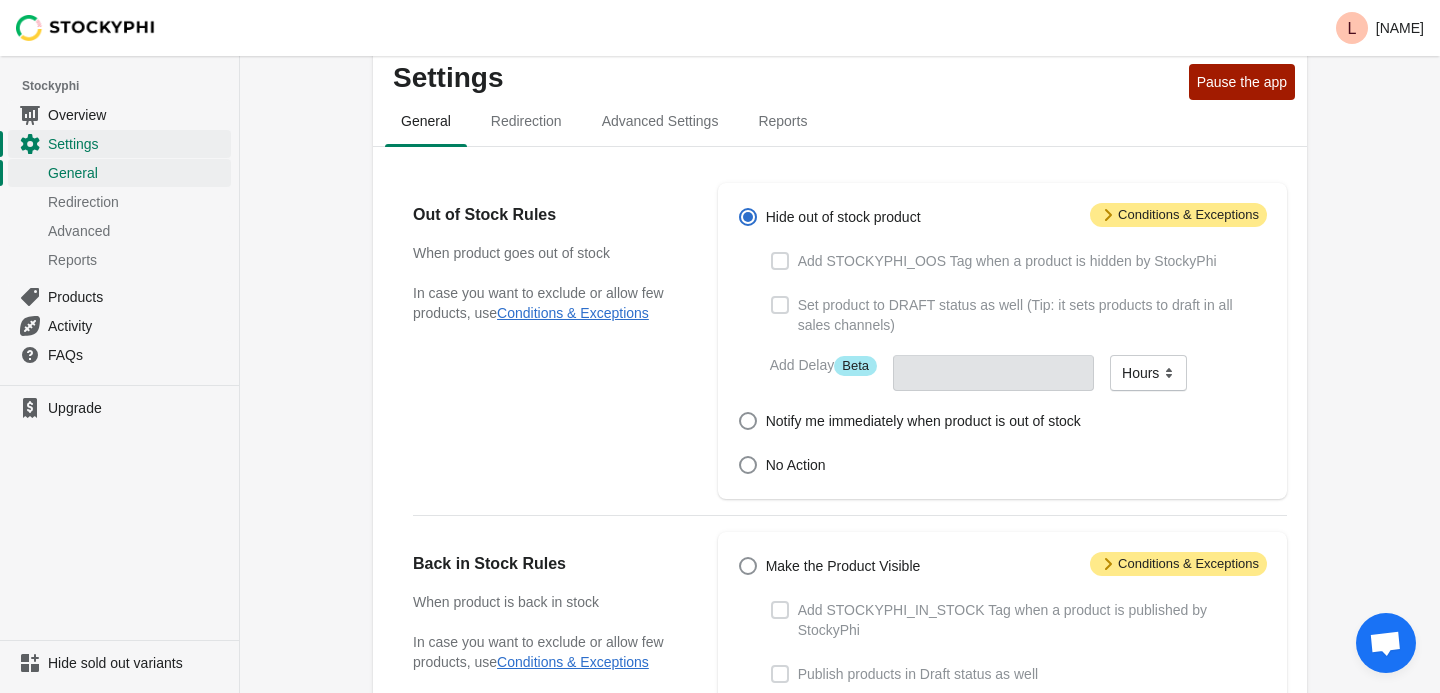type 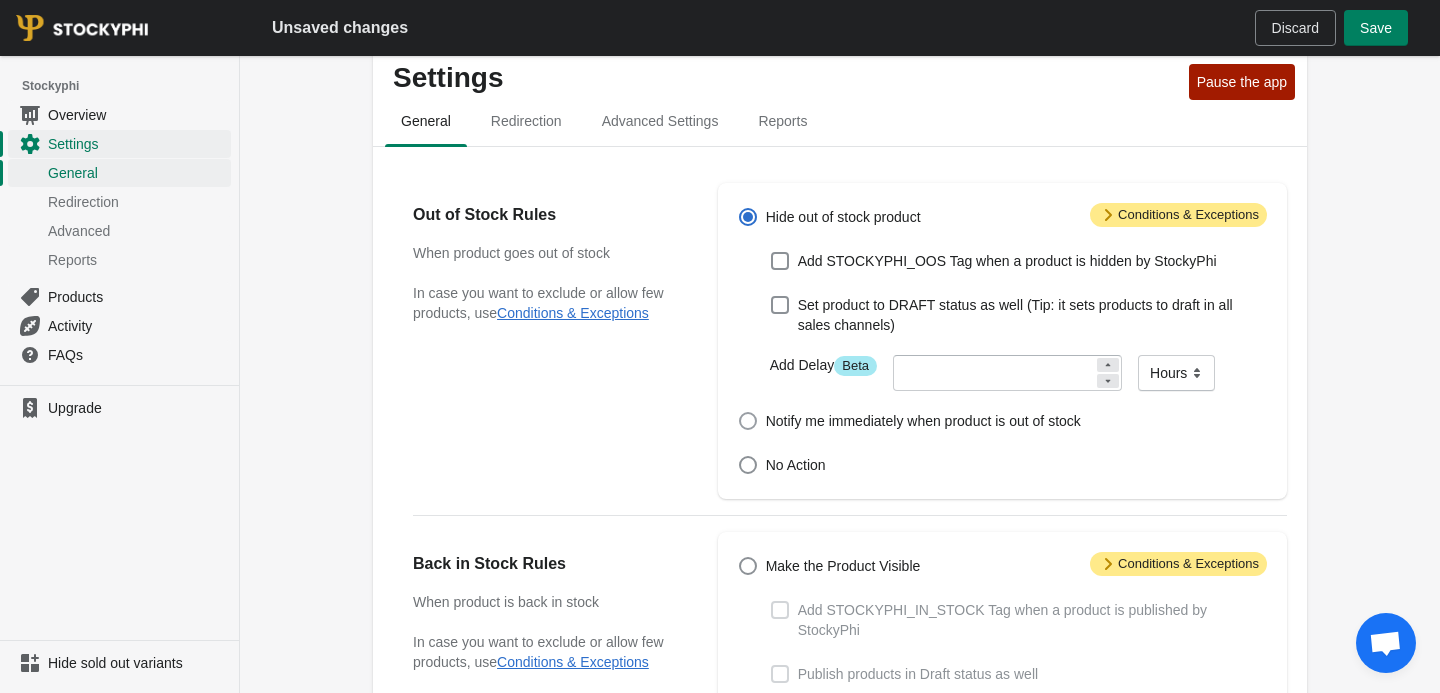 click on "Notify me immediately when product is out of stock" at bounding box center [909, 421] 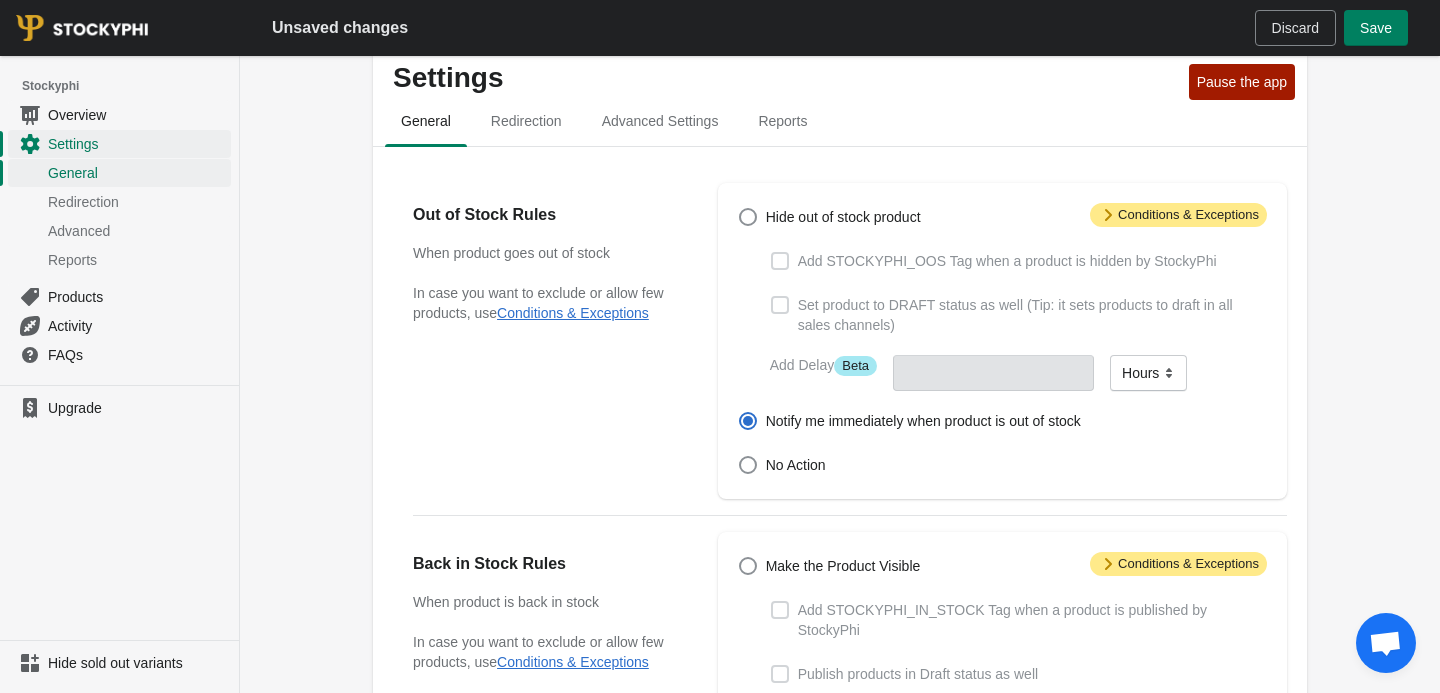 click at bounding box center (748, 421) 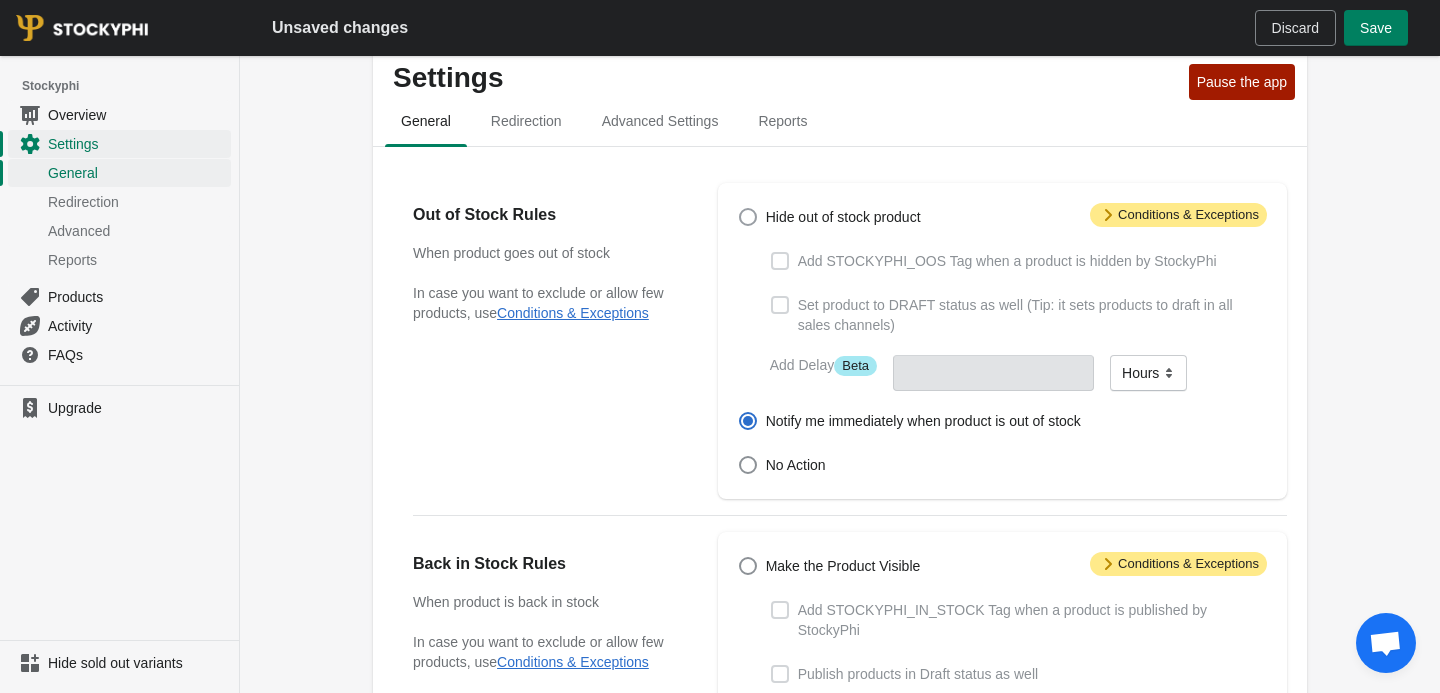 click at bounding box center [748, 217] 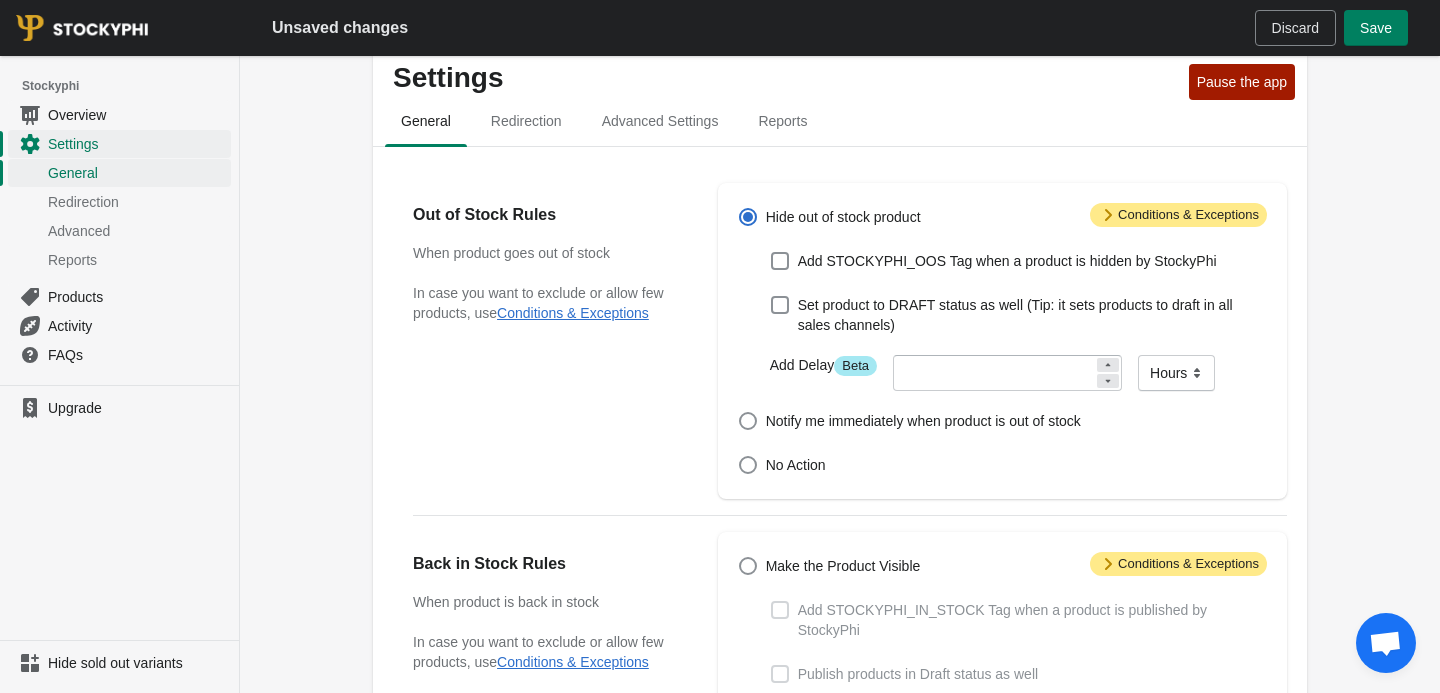 click 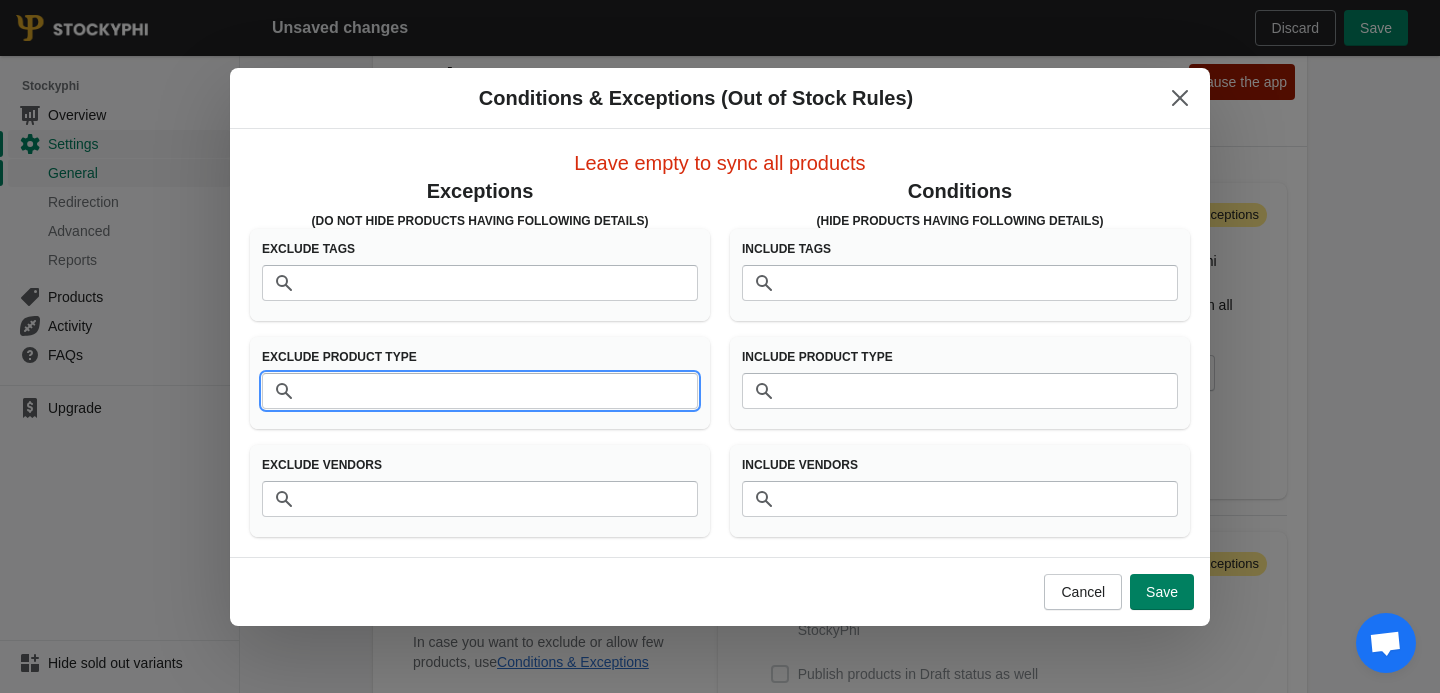 click on "Product Type" at bounding box center (500, 391) 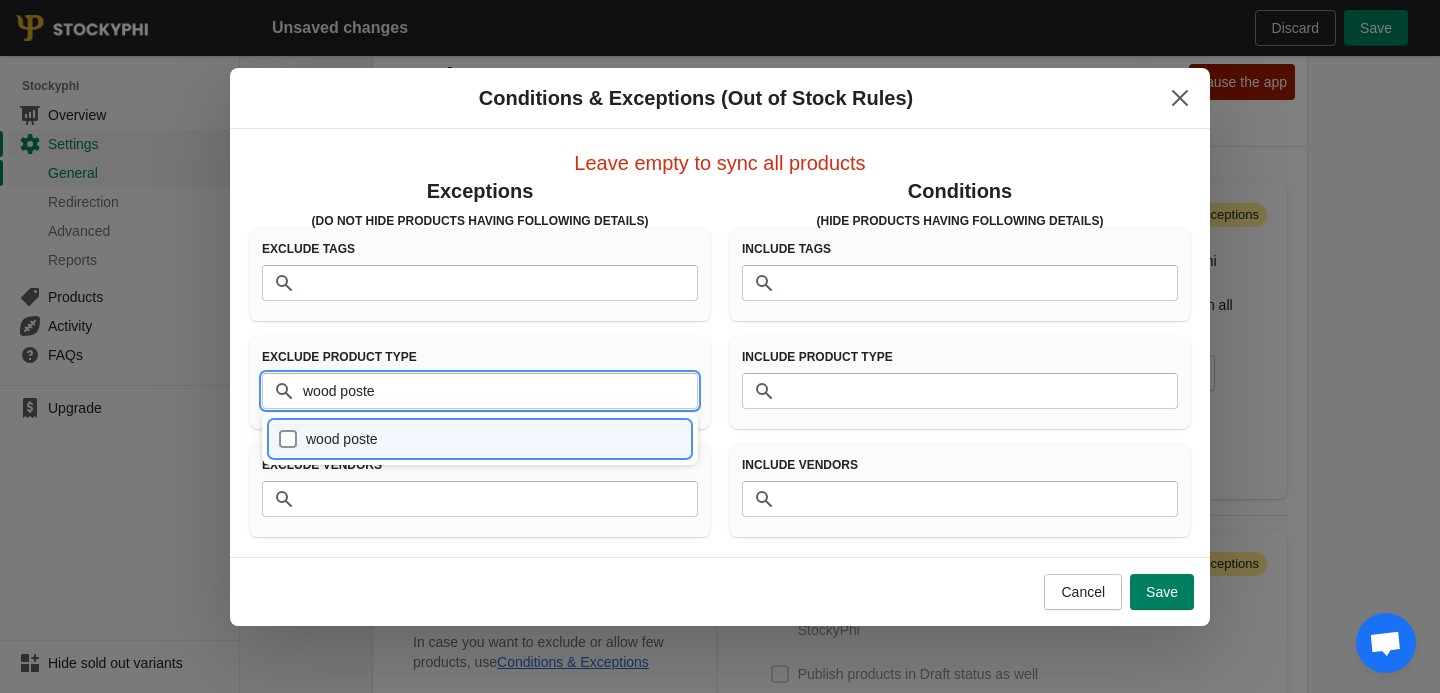 type on "wood poster" 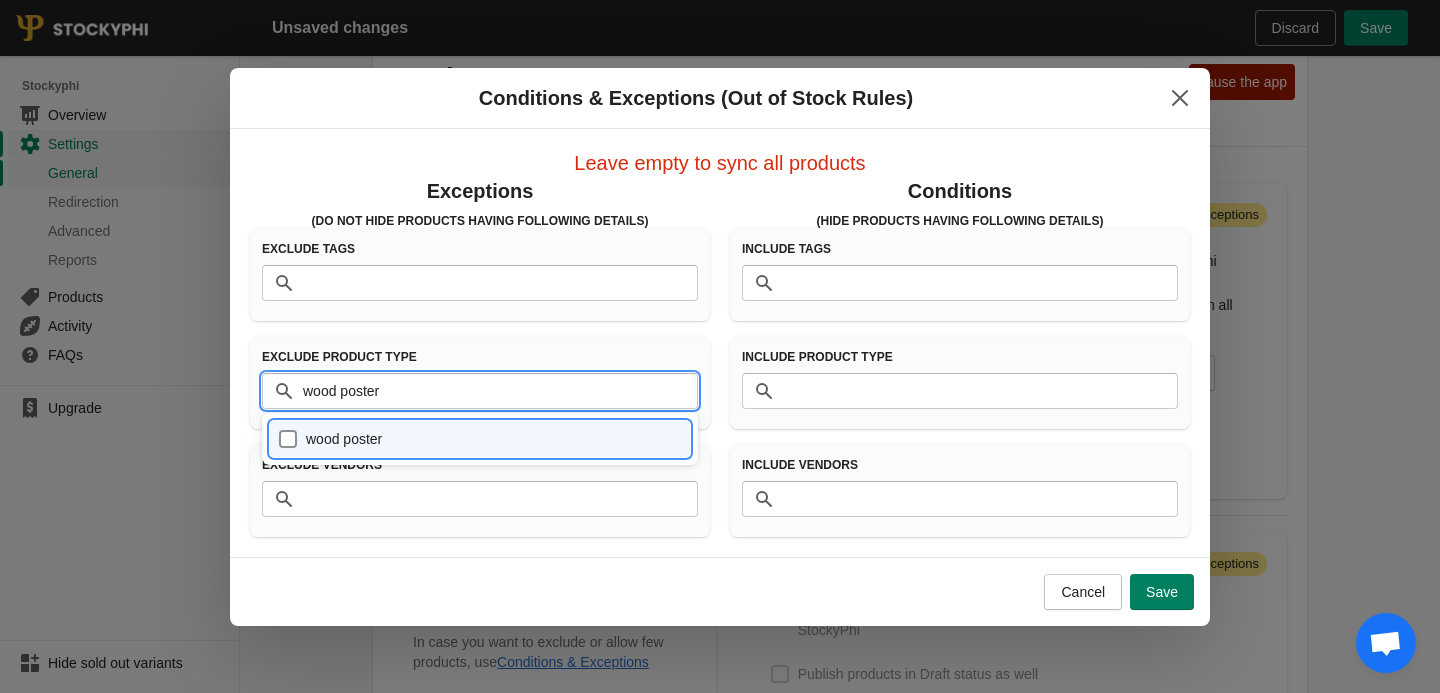 click on "wood poster" at bounding box center [500, 391] 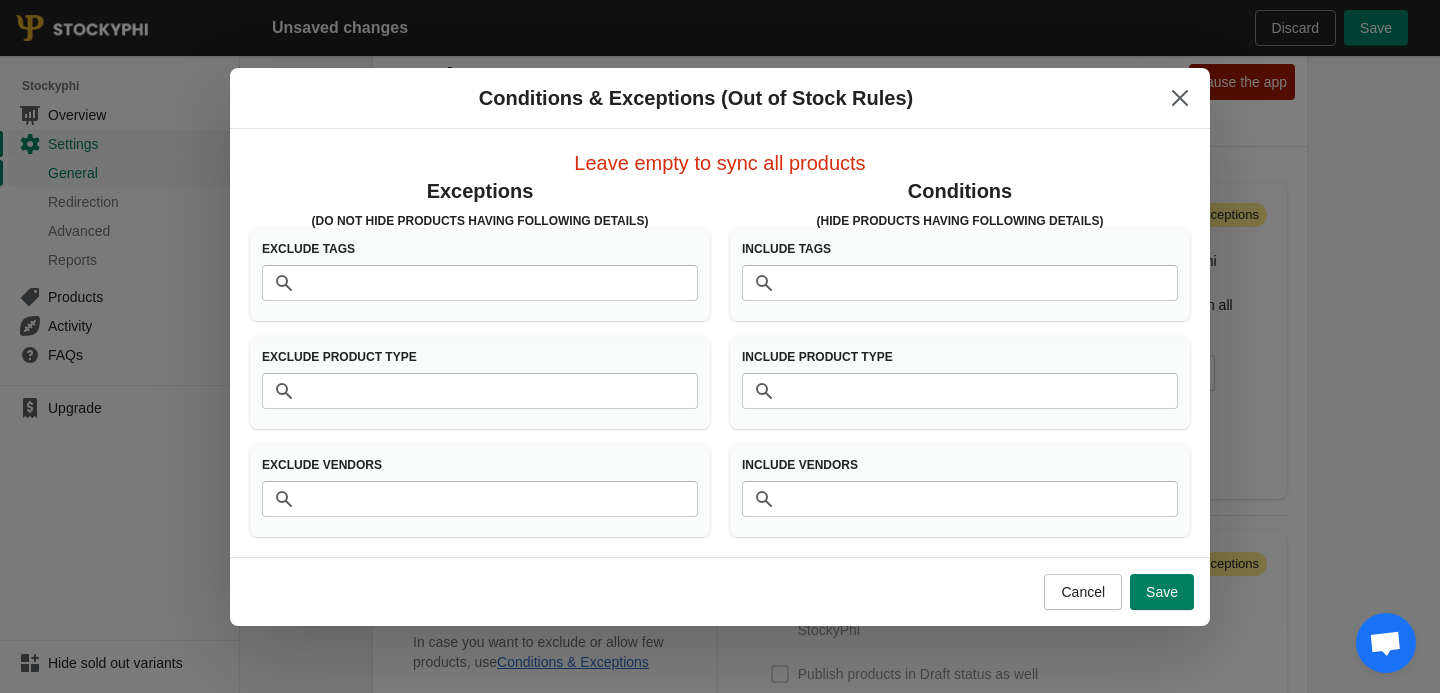 click on "Conditions & Exceptions (Out of Stock Rules) Leave empty to sync all products Exceptions (Do Not Hide products having following details) Exclude Tags Tags Exclude Product Type Product Type Exclude Vendors Vendors Conditions (Hide products having following details) Include Tags Tags Include Product Type Product Type Include Vendors Vendors Cancel Save" at bounding box center (720, 347) 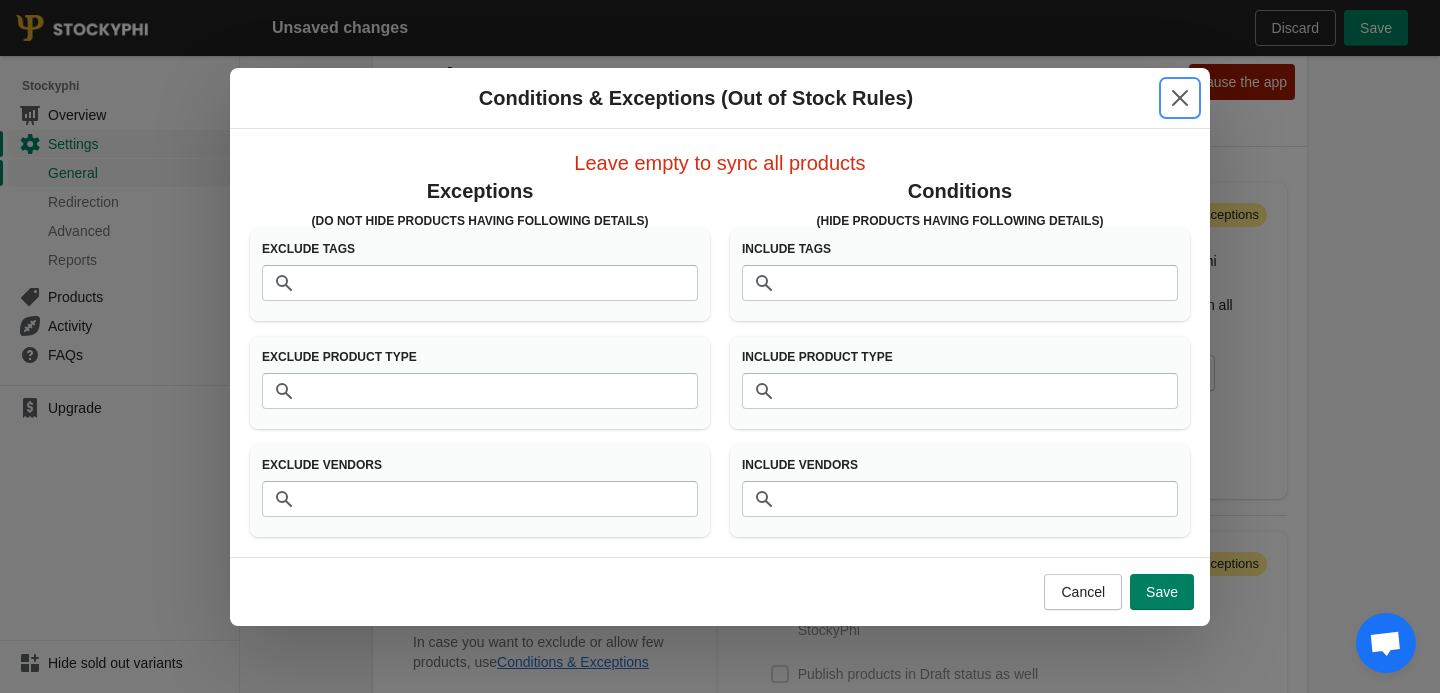 click 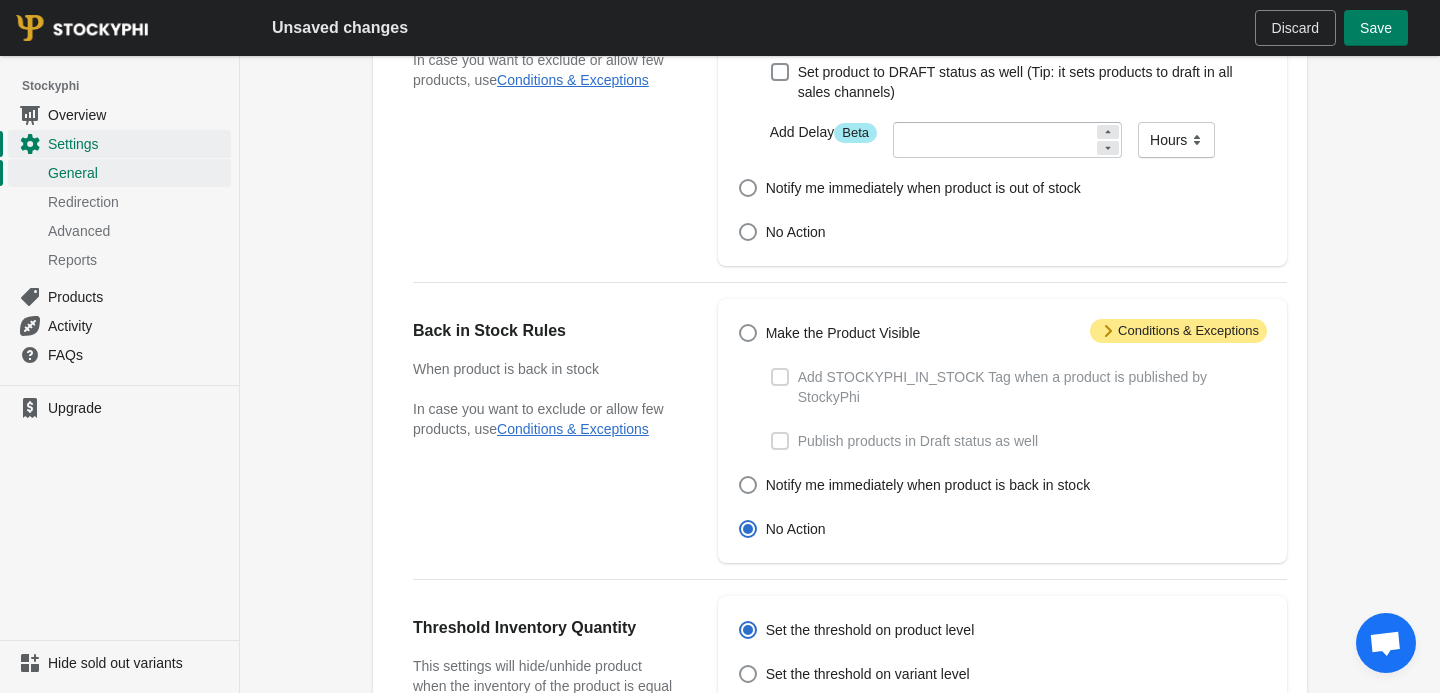 scroll, scrollTop: 317, scrollLeft: 0, axis: vertical 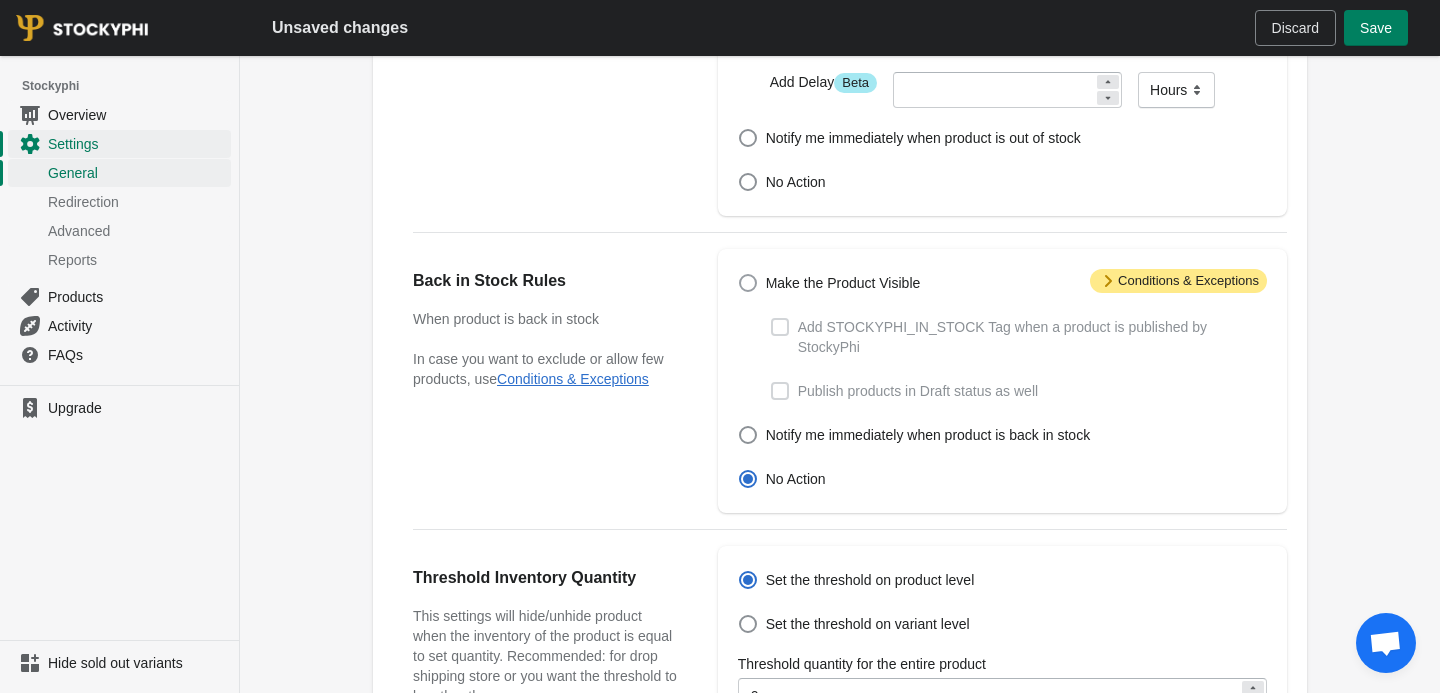 click at bounding box center (748, 283) 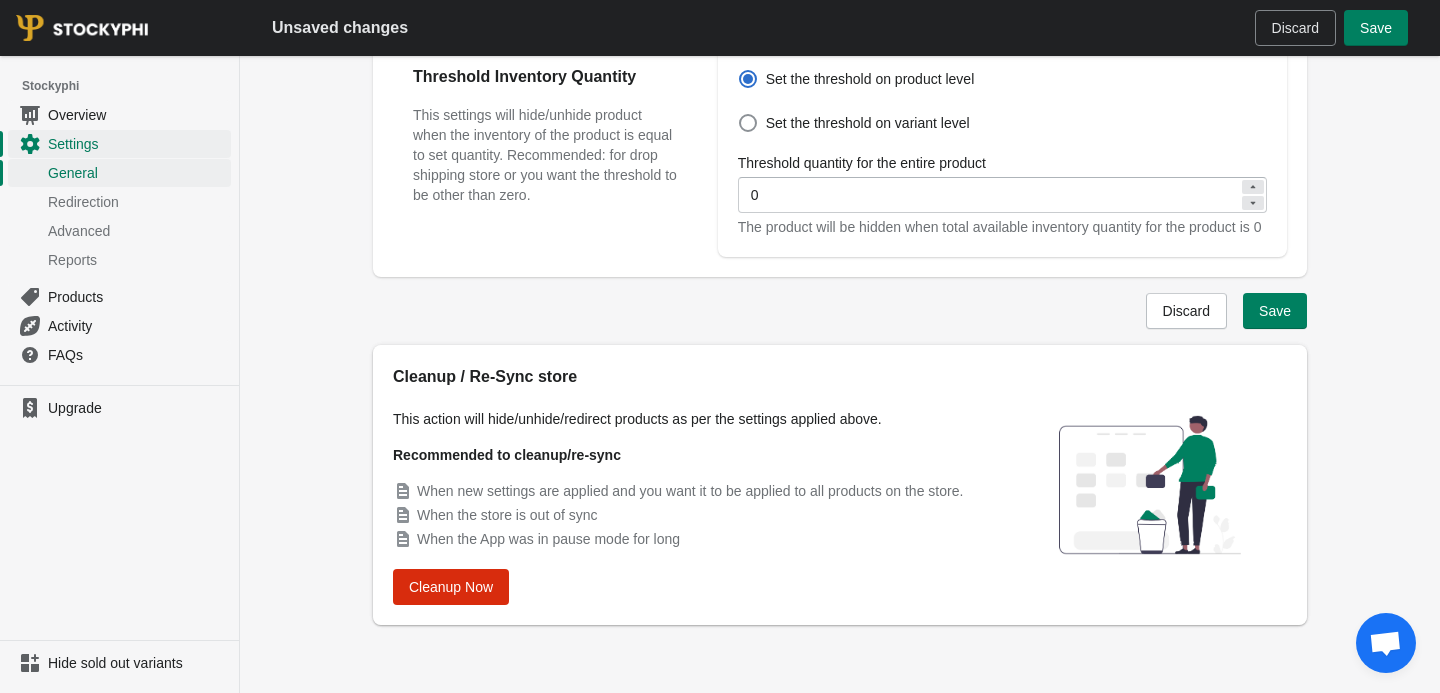 scroll, scrollTop: 834, scrollLeft: 0, axis: vertical 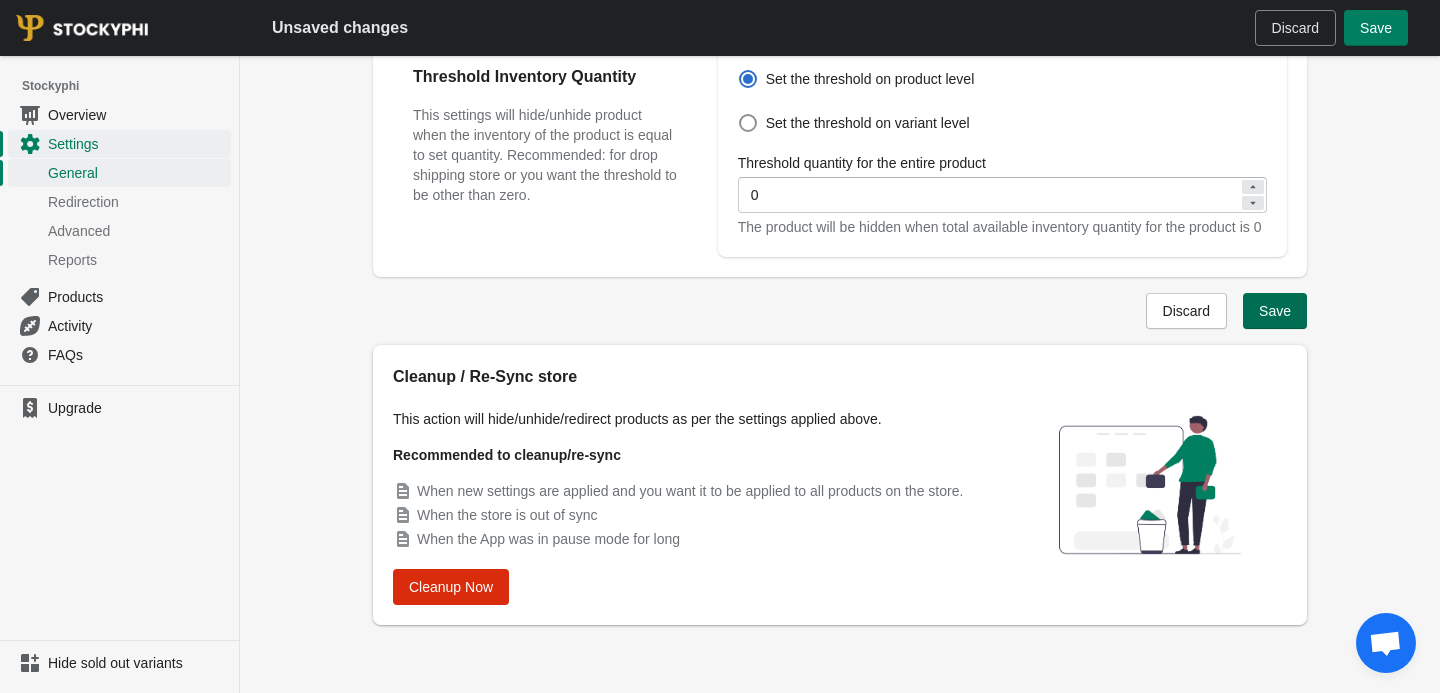click on "Save" at bounding box center [1275, 311] 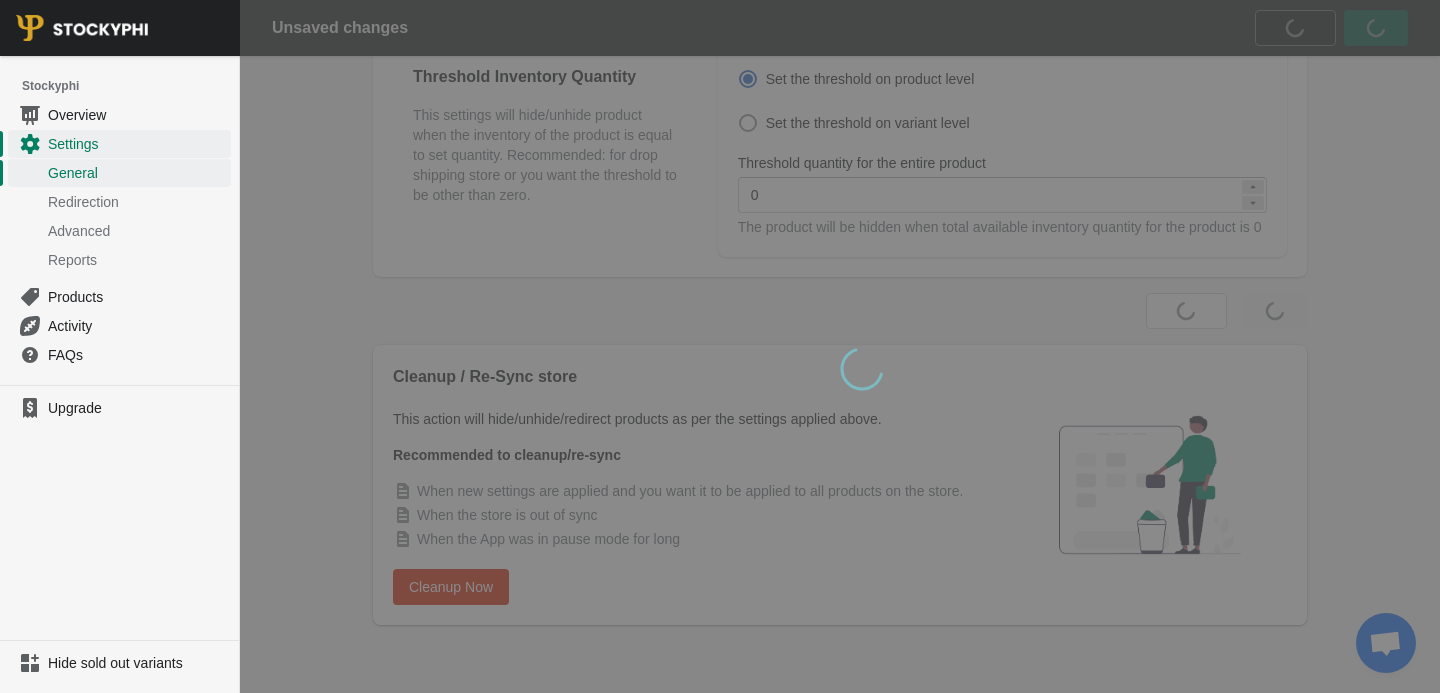 scroll, scrollTop: 0, scrollLeft: 0, axis: both 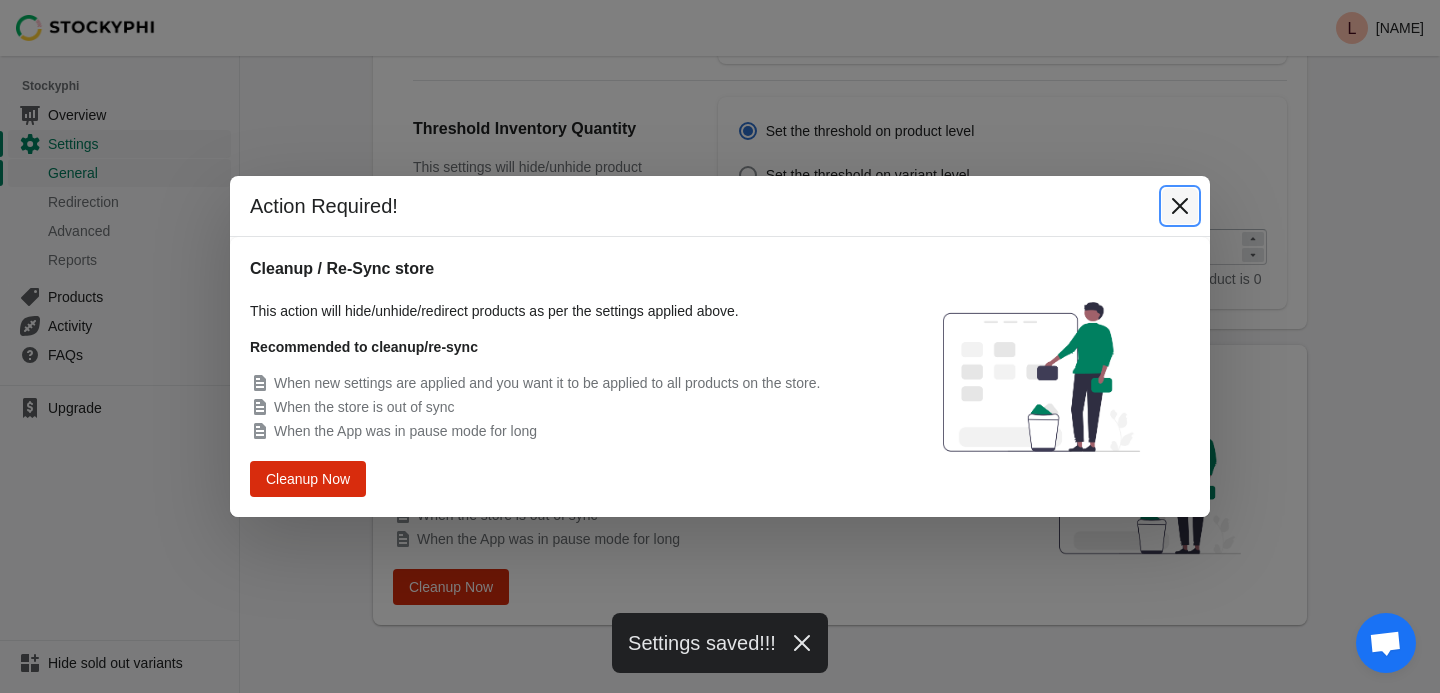click at bounding box center [1180, 206] 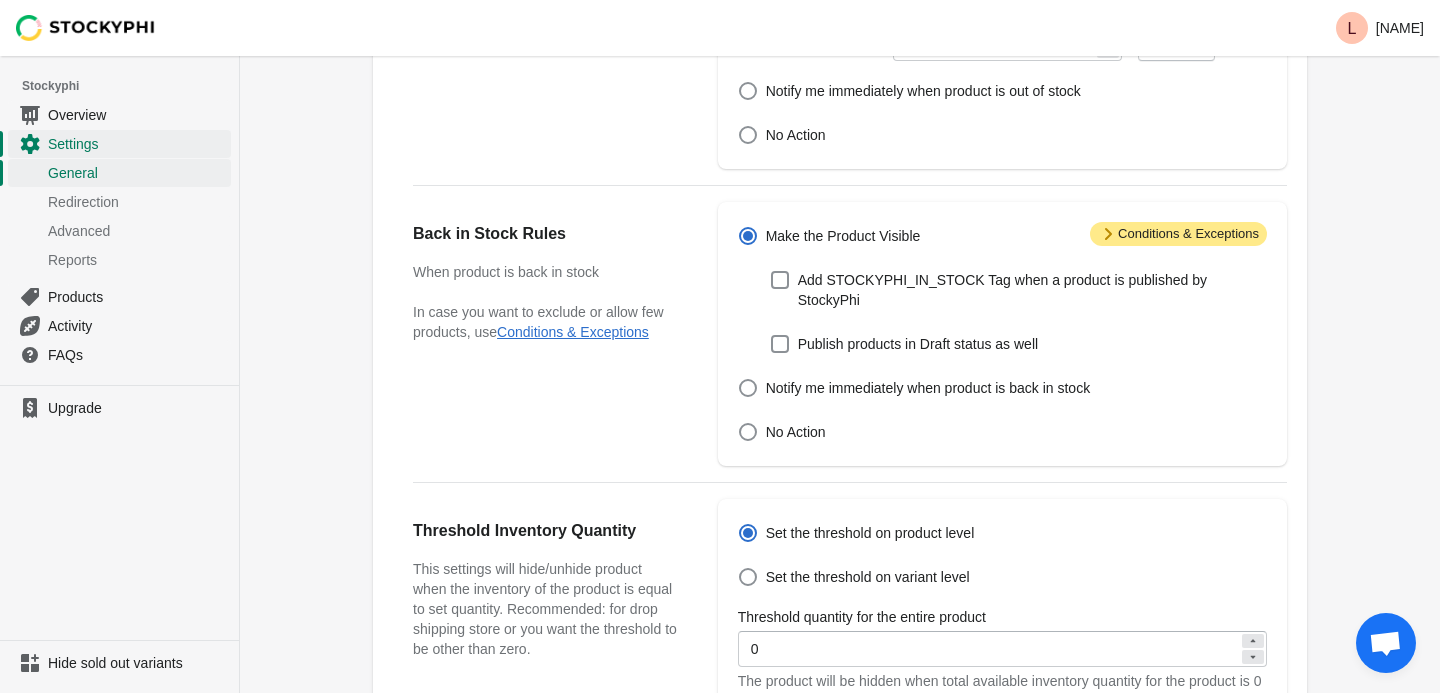 scroll, scrollTop: 0, scrollLeft: 0, axis: both 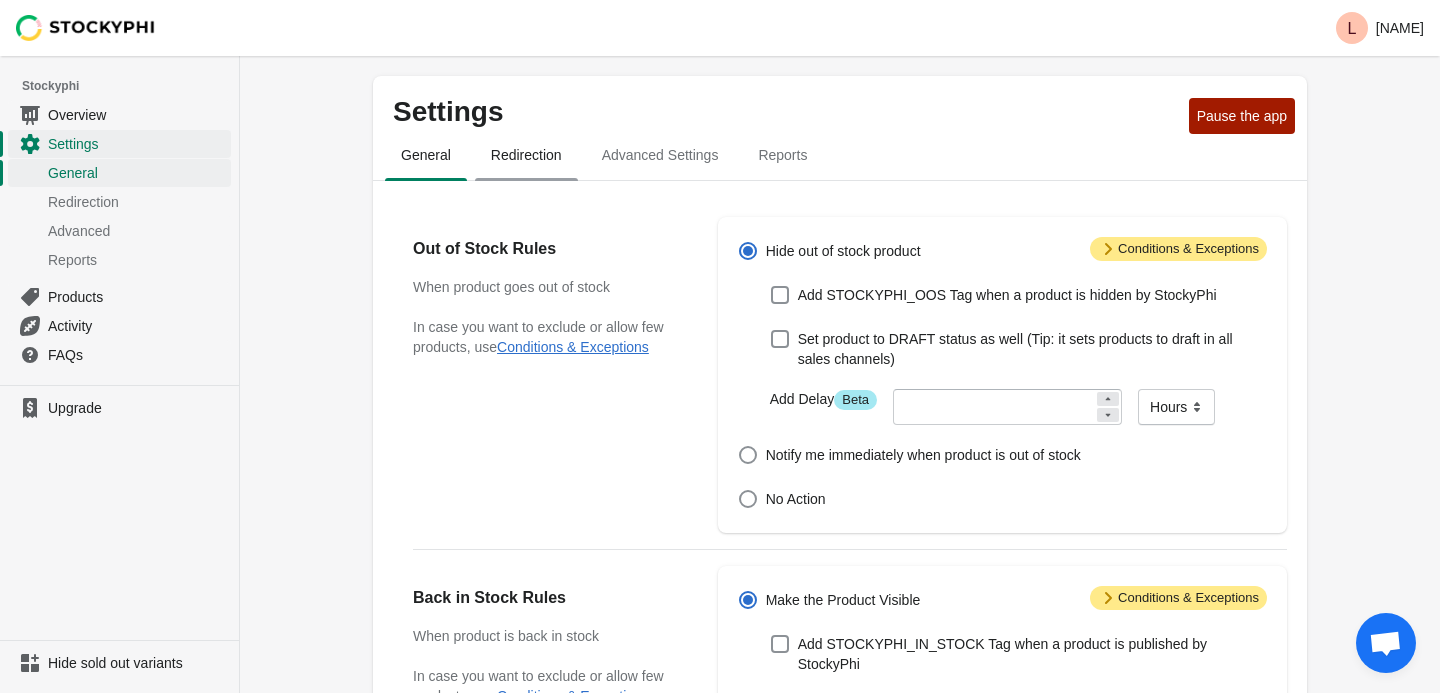 click on "Redirection" at bounding box center [526, 155] 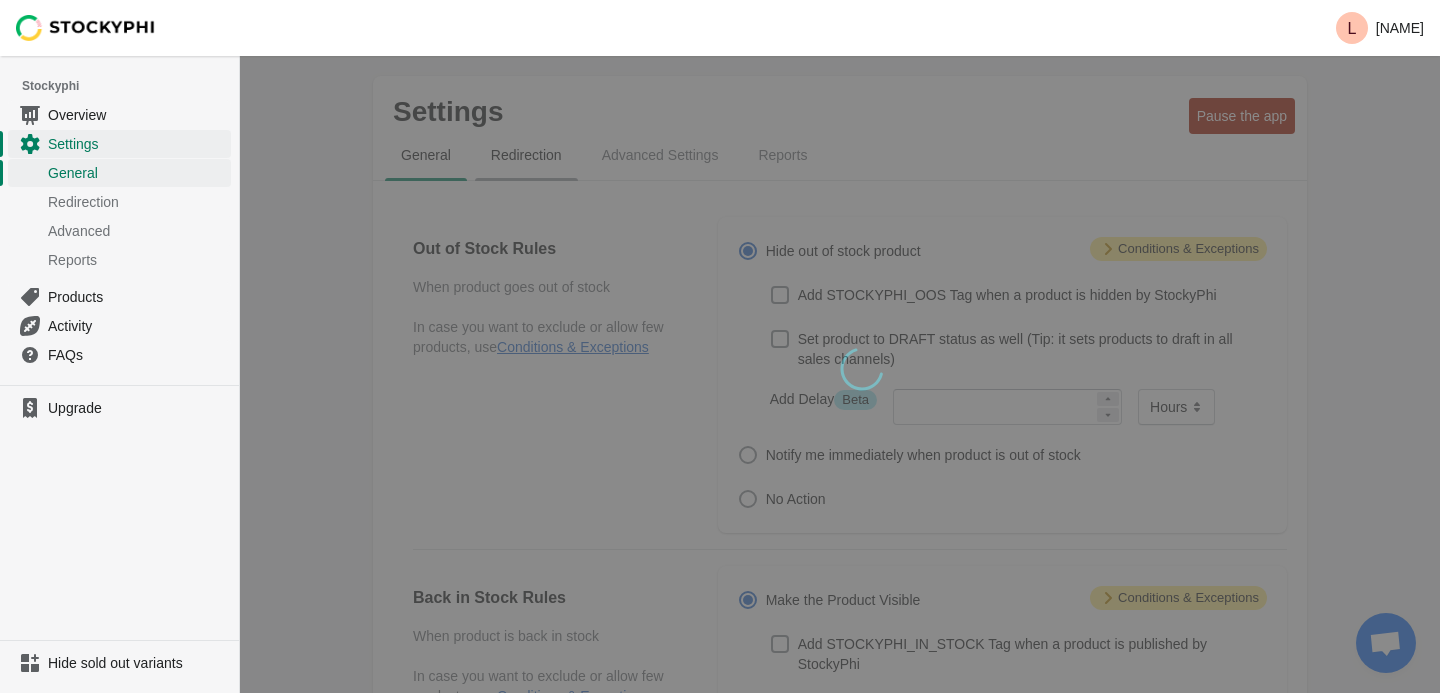 type 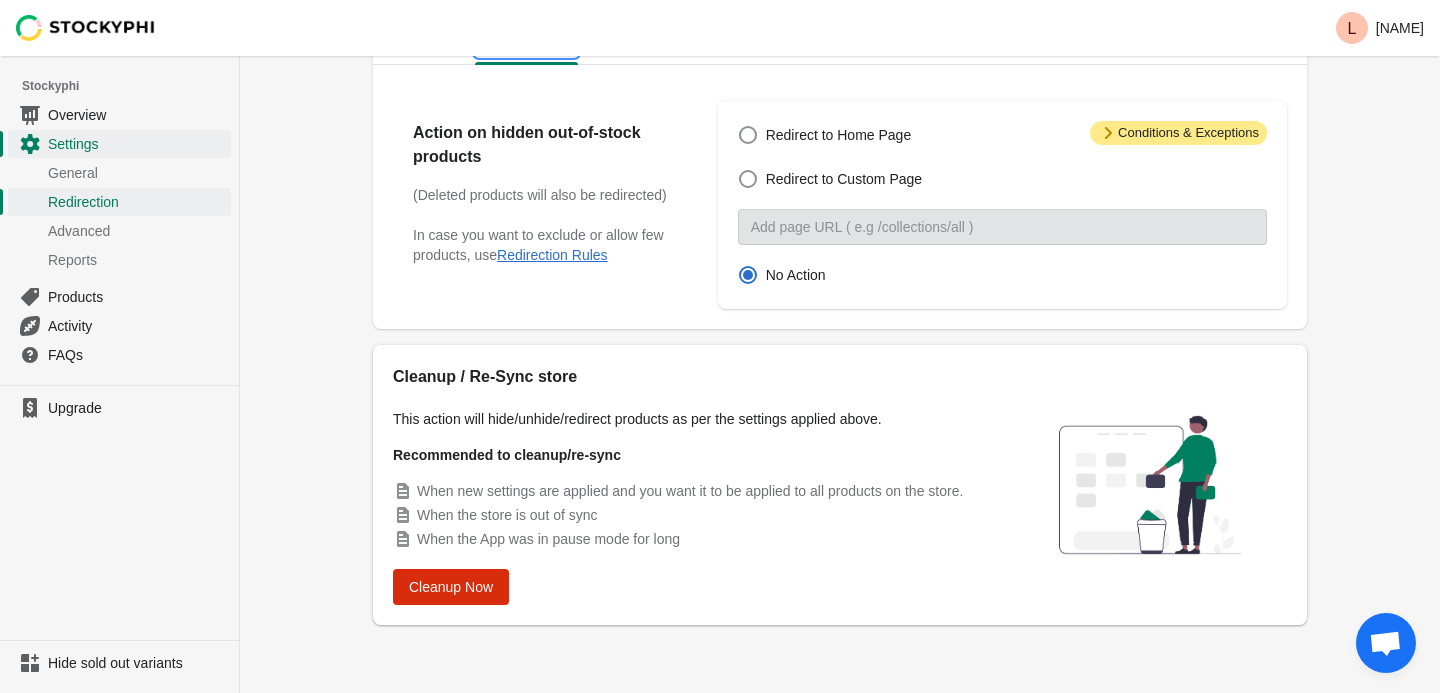 scroll, scrollTop: 0, scrollLeft: 0, axis: both 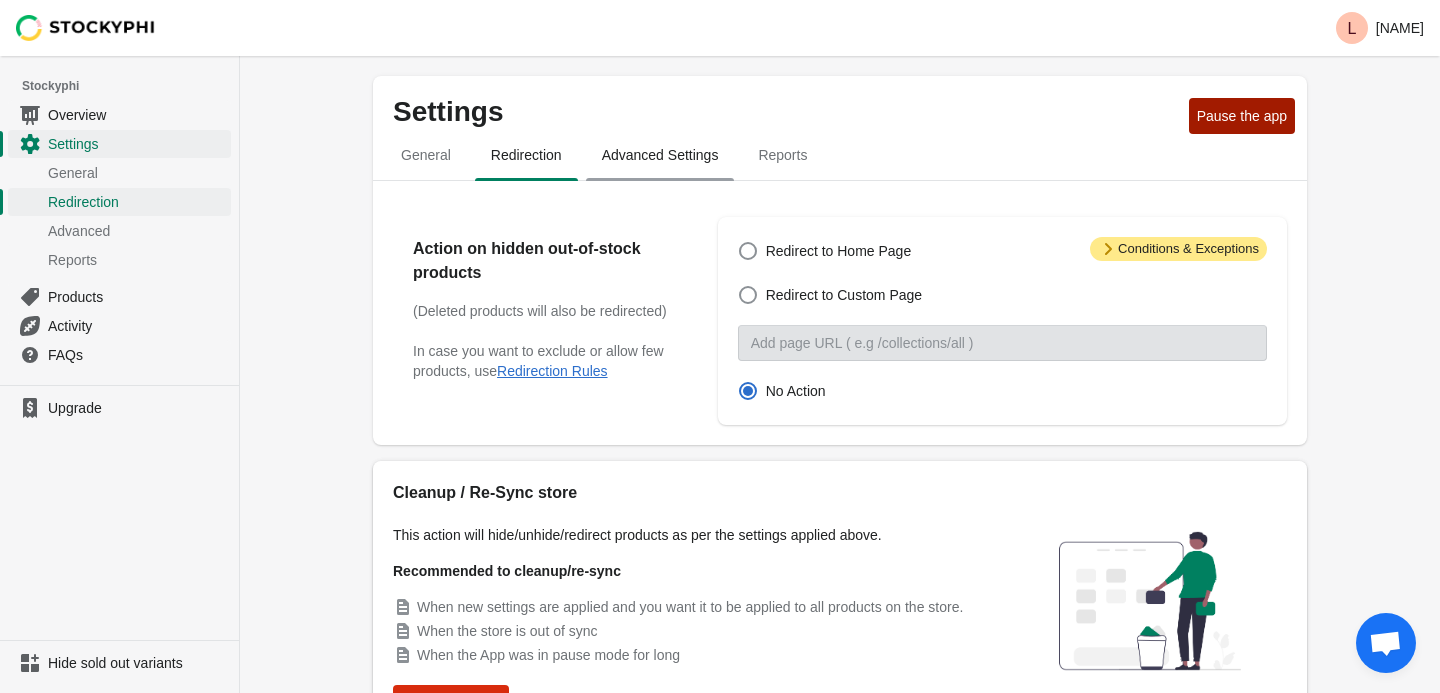 click on "Advanced Settings" at bounding box center (660, 155) 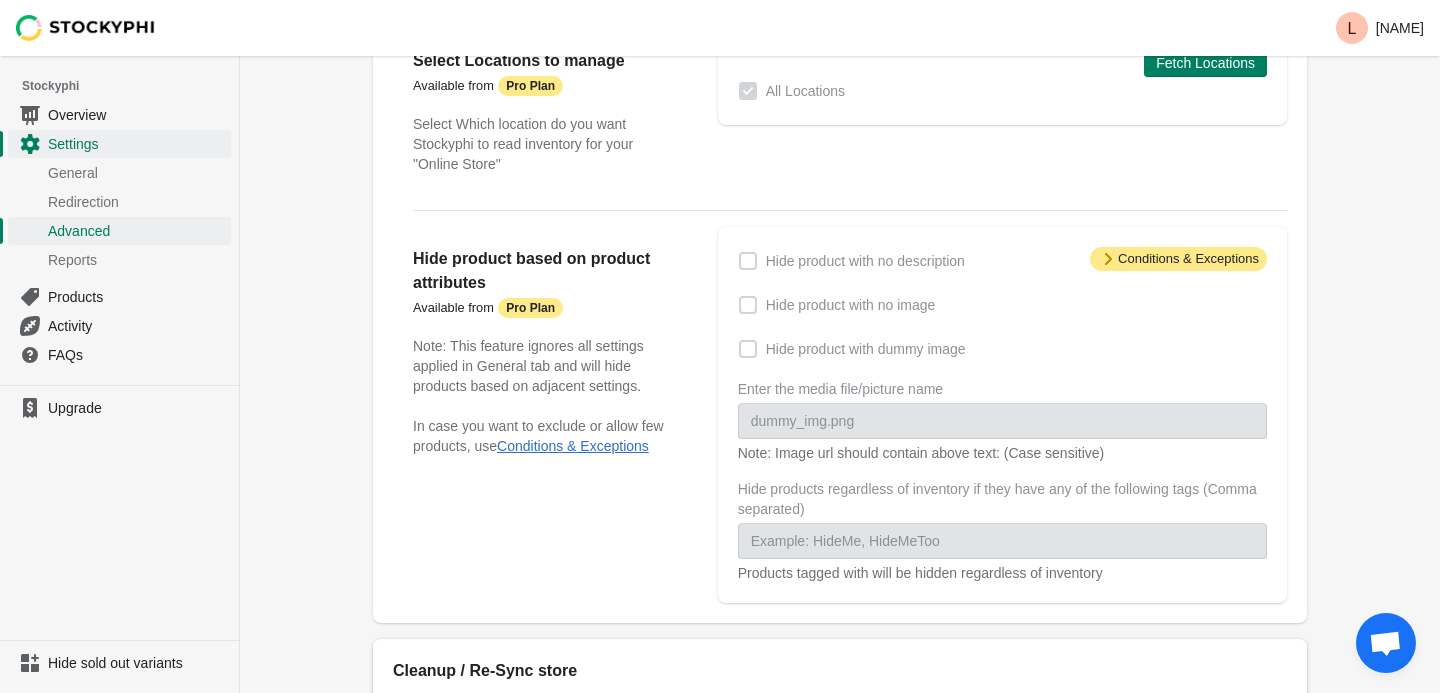 scroll, scrollTop: 0, scrollLeft: 0, axis: both 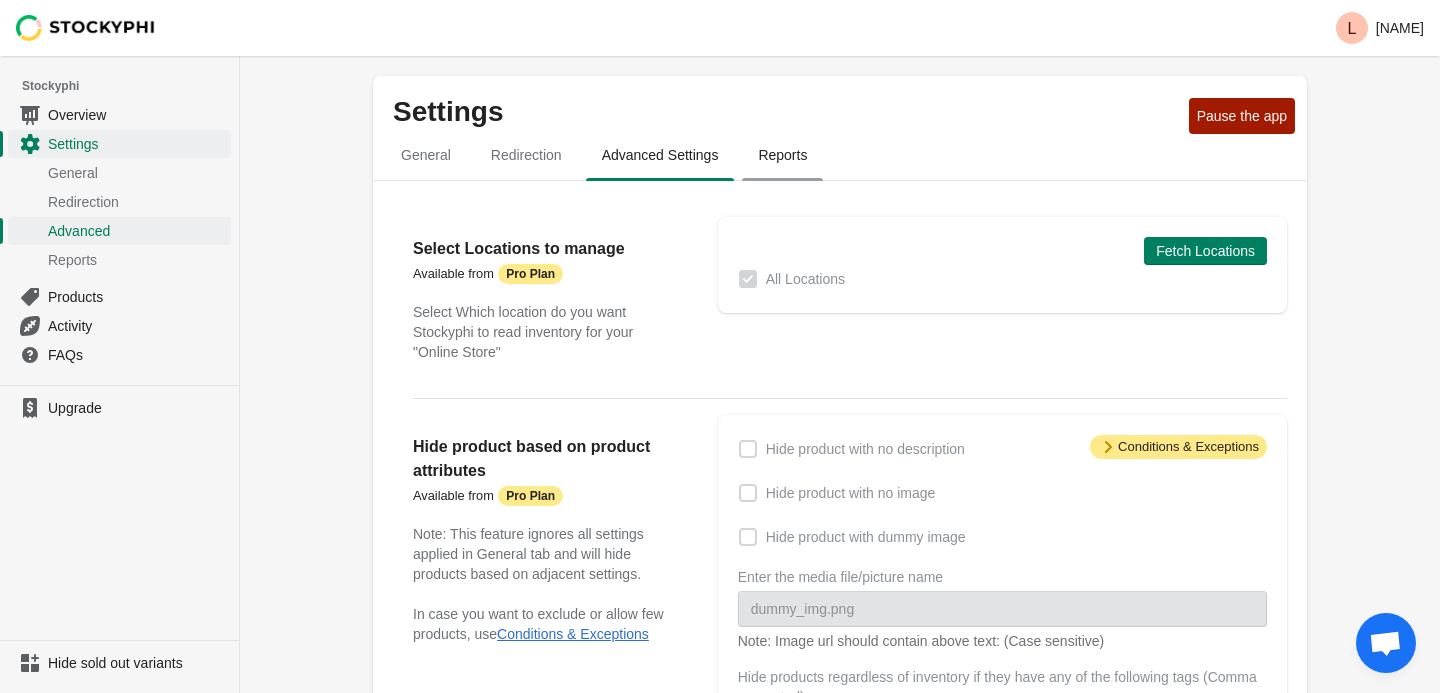 click on "Reports" at bounding box center (782, 155) 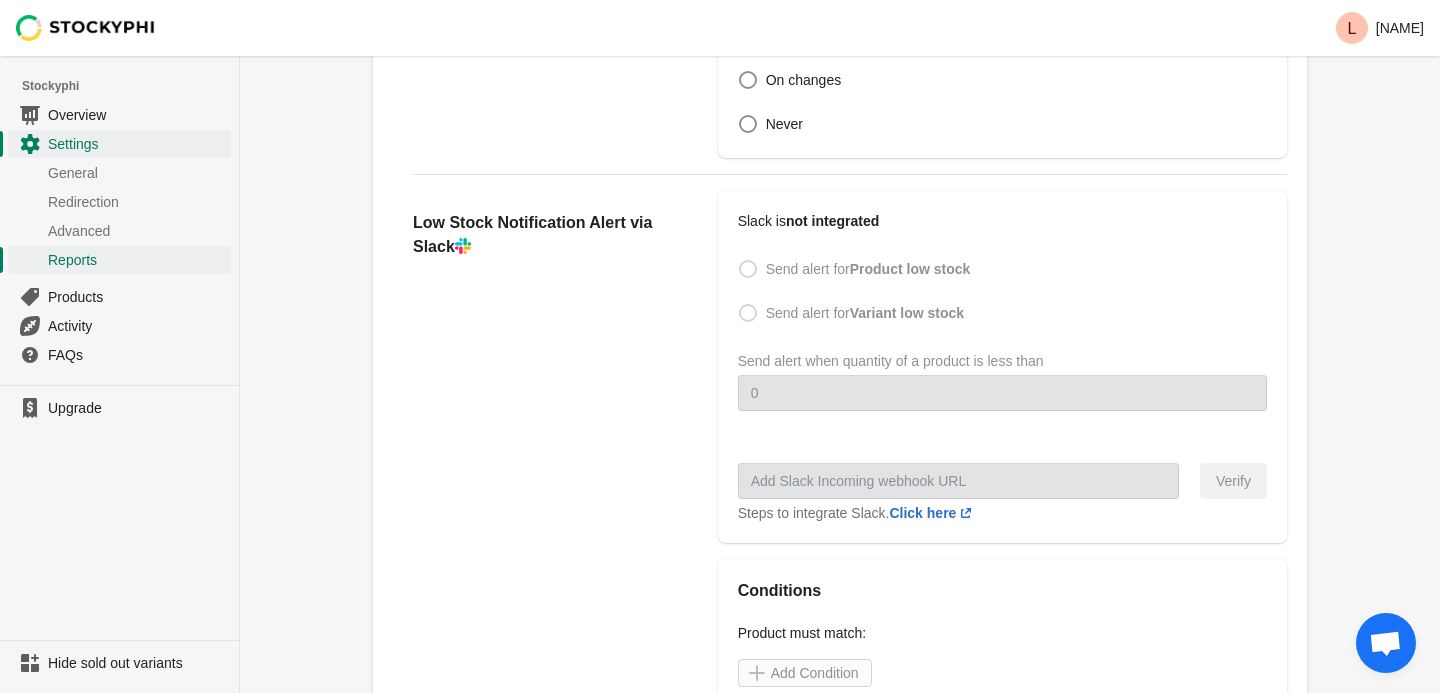 scroll, scrollTop: 0, scrollLeft: 0, axis: both 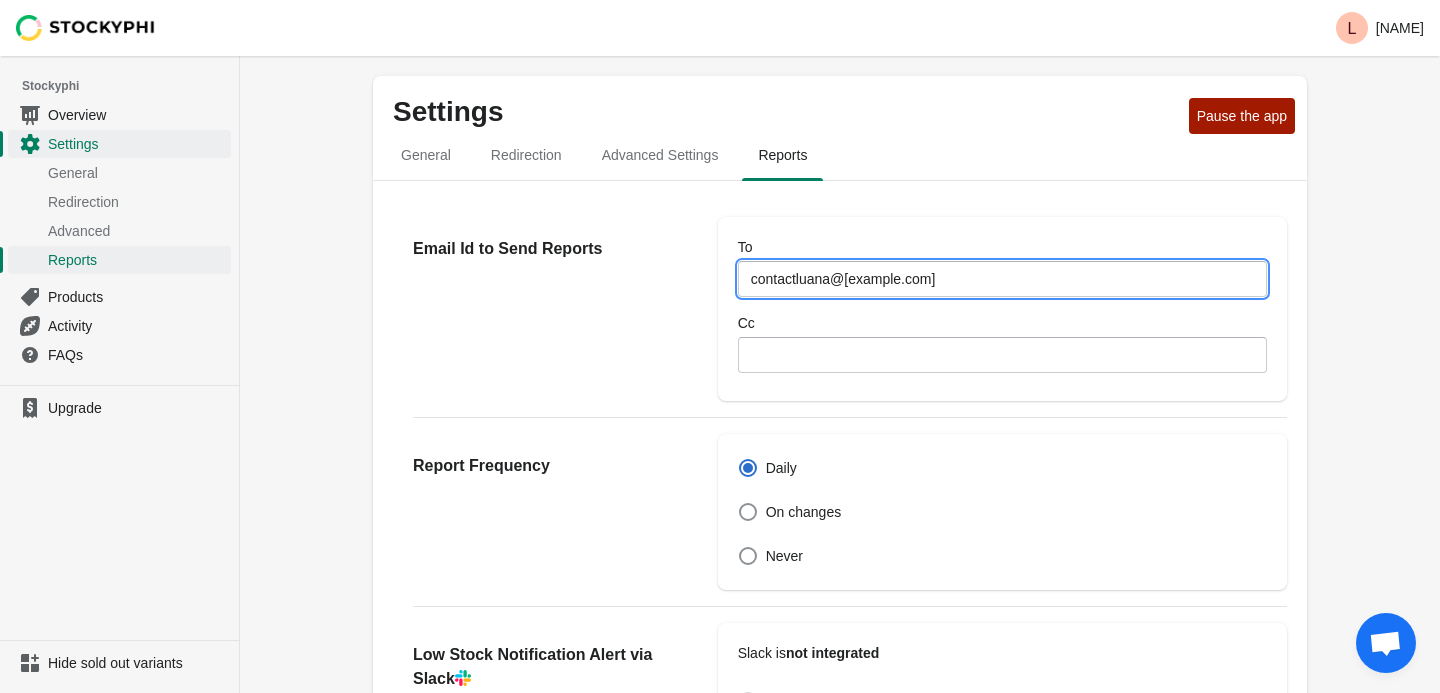 click on "contactluana@gmail.com" at bounding box center [1002, 279] 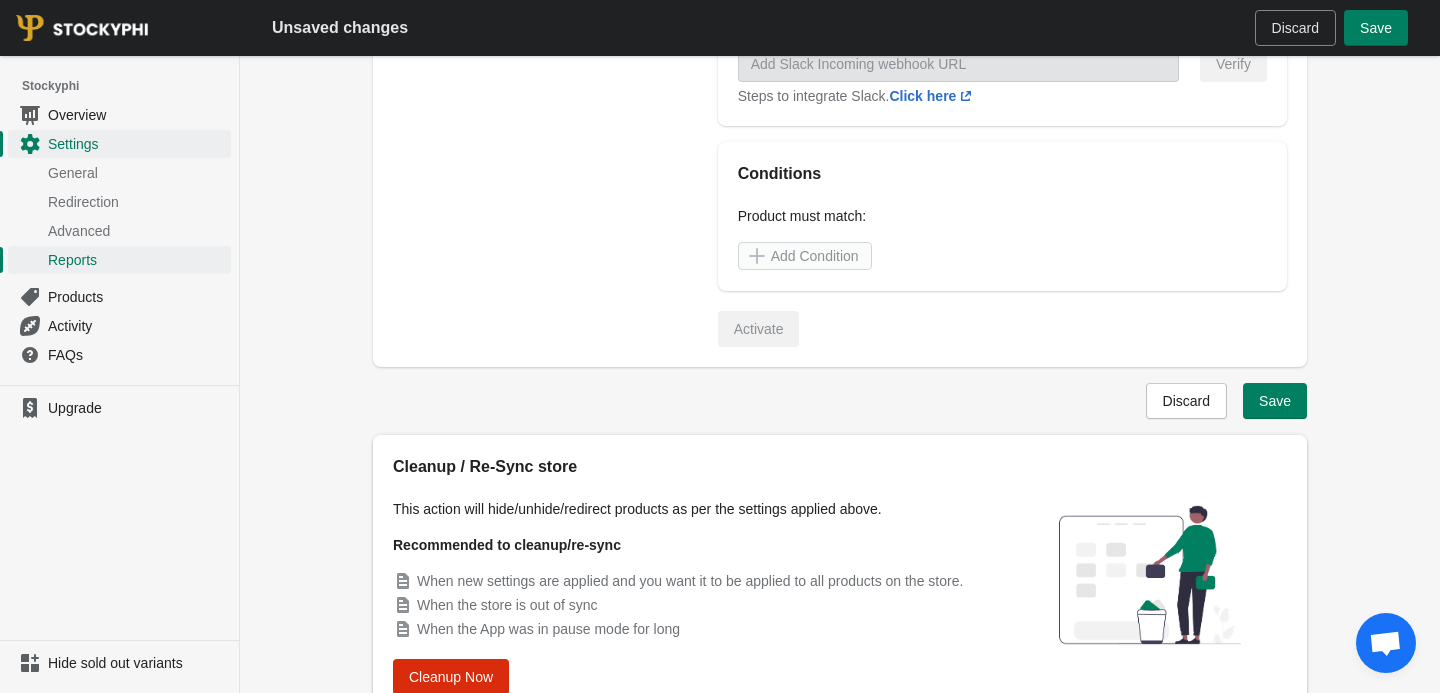 scroll, scrollTop: 888, scrollLeft: 0, axis: vertical 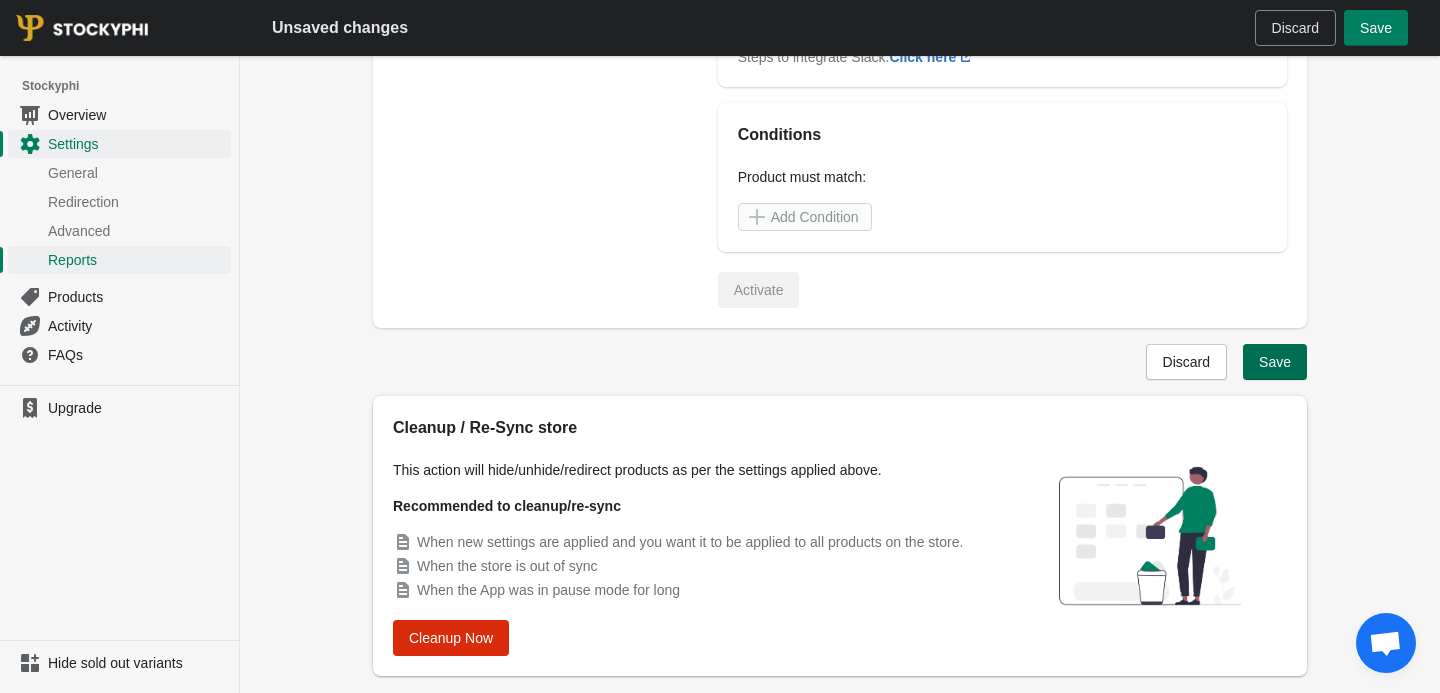 type on "bonjour@luanatic.com" 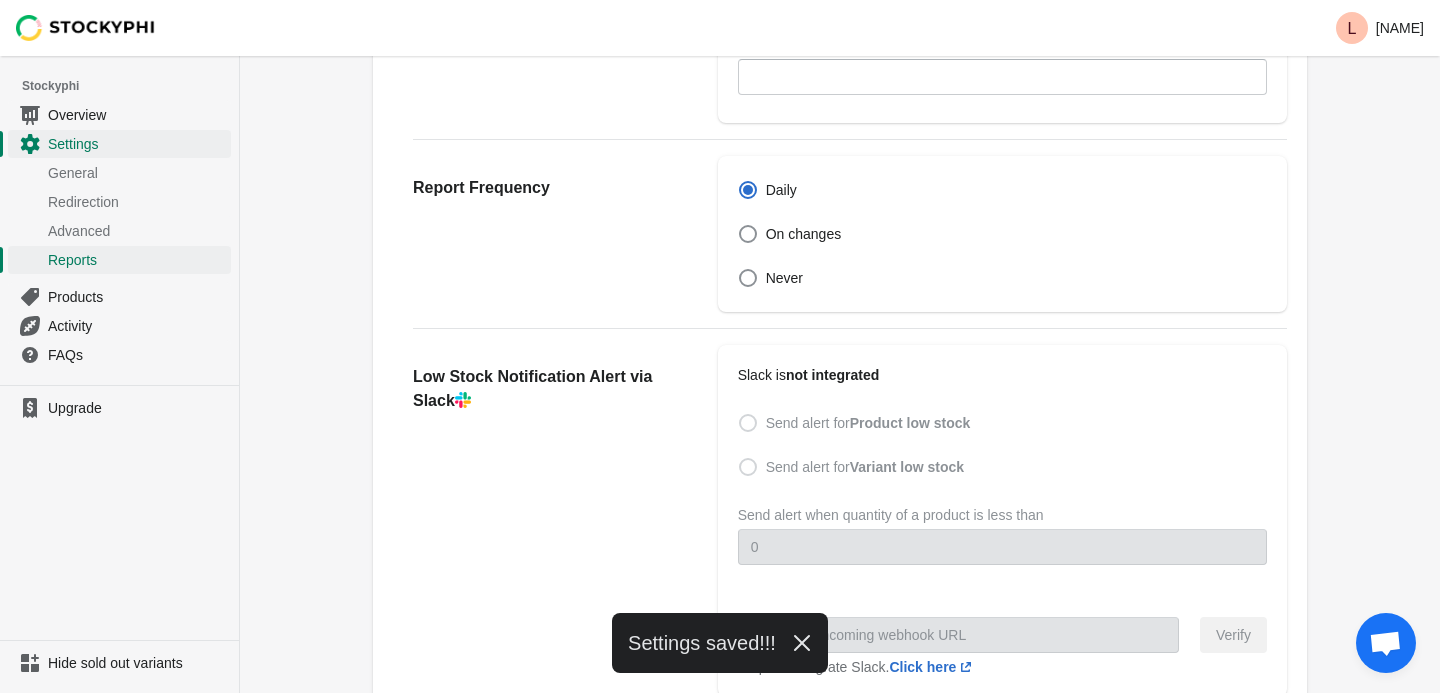 scroll, scrollTop: 0, scrollLeft: 0, axis: both 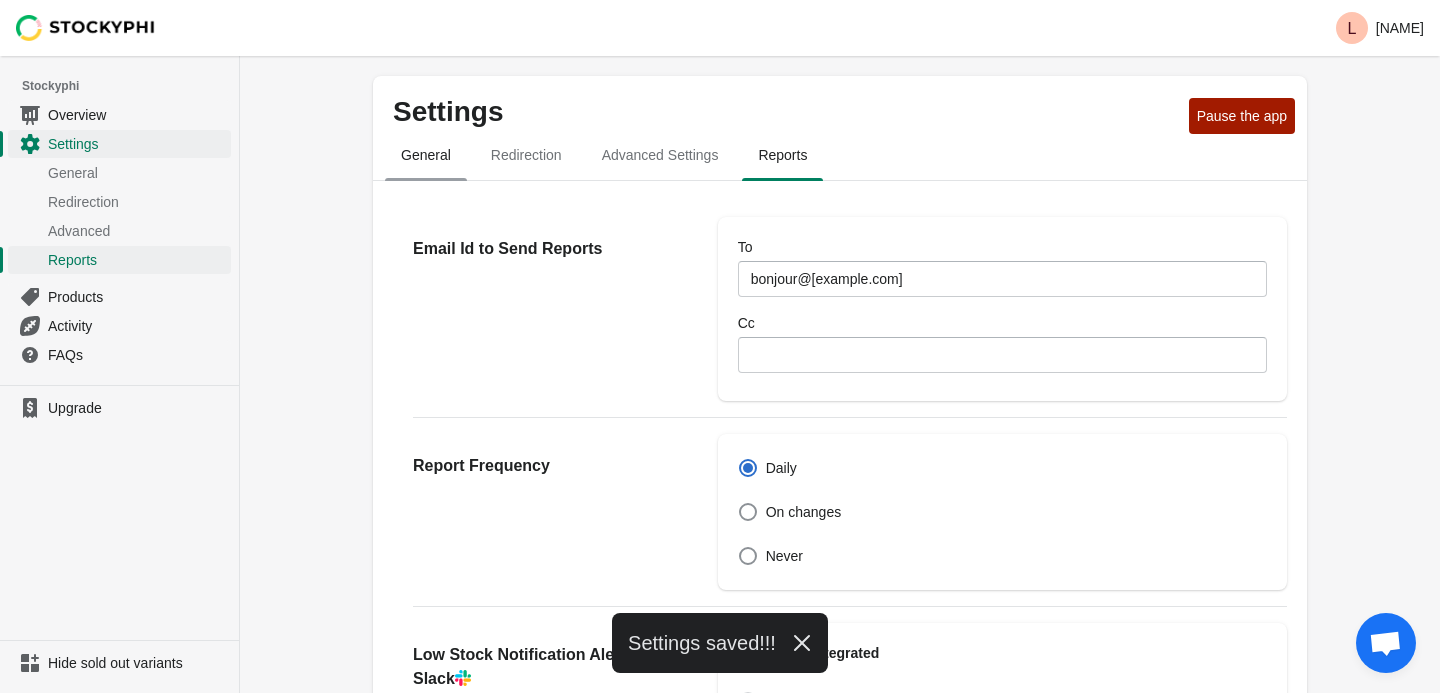 click on "General" at bounding box center [426, 155] 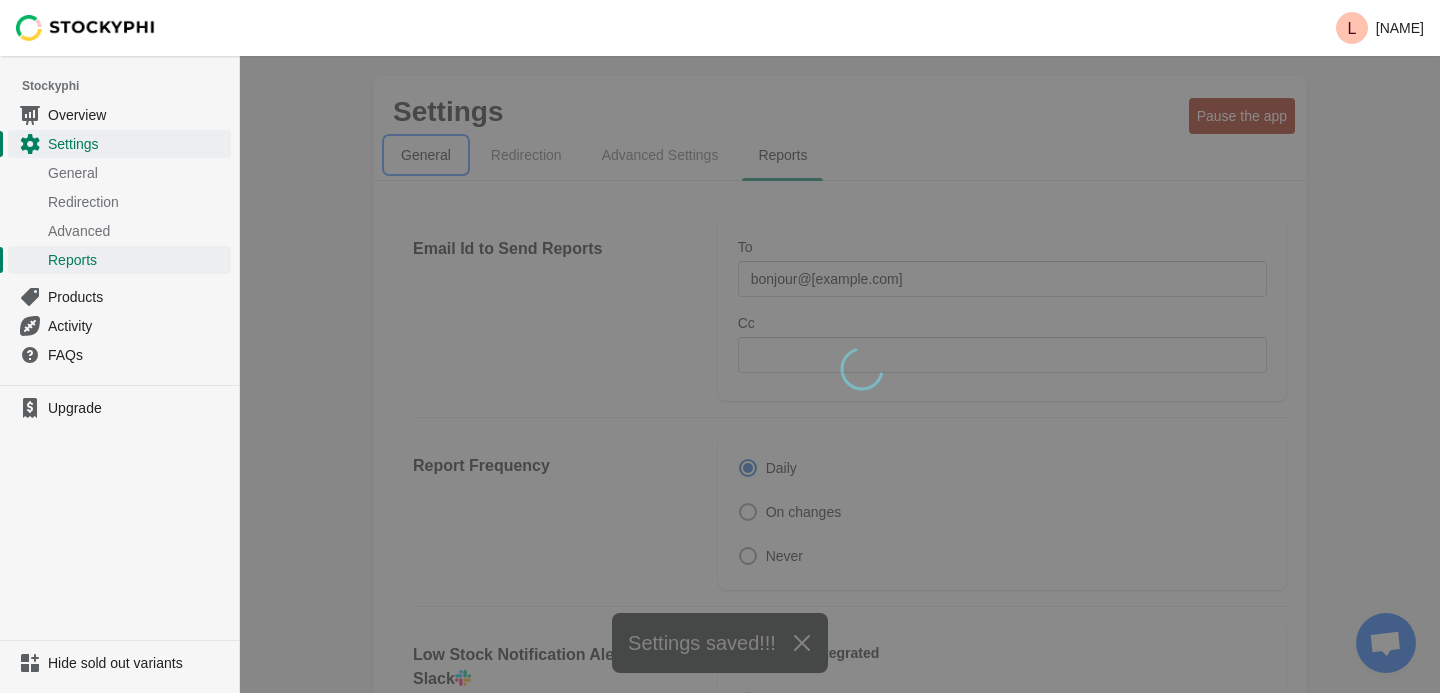 select on "hours" 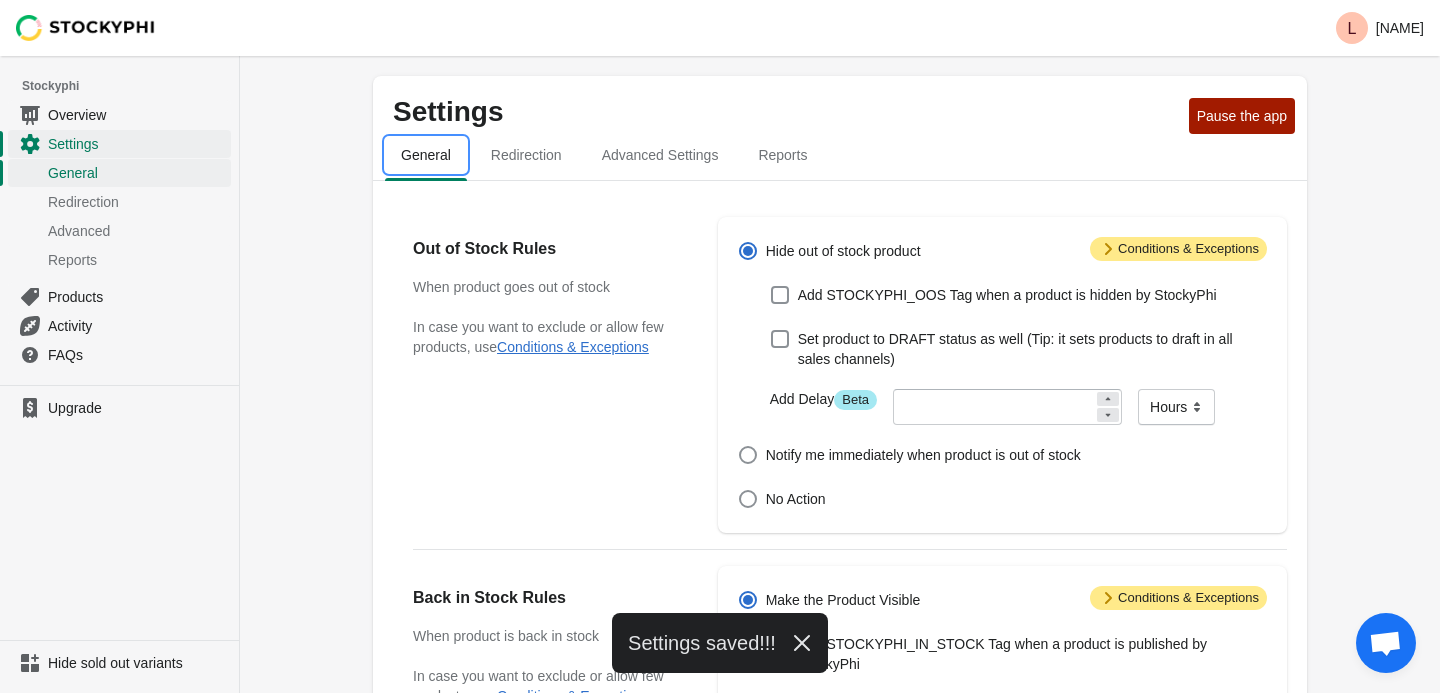 type 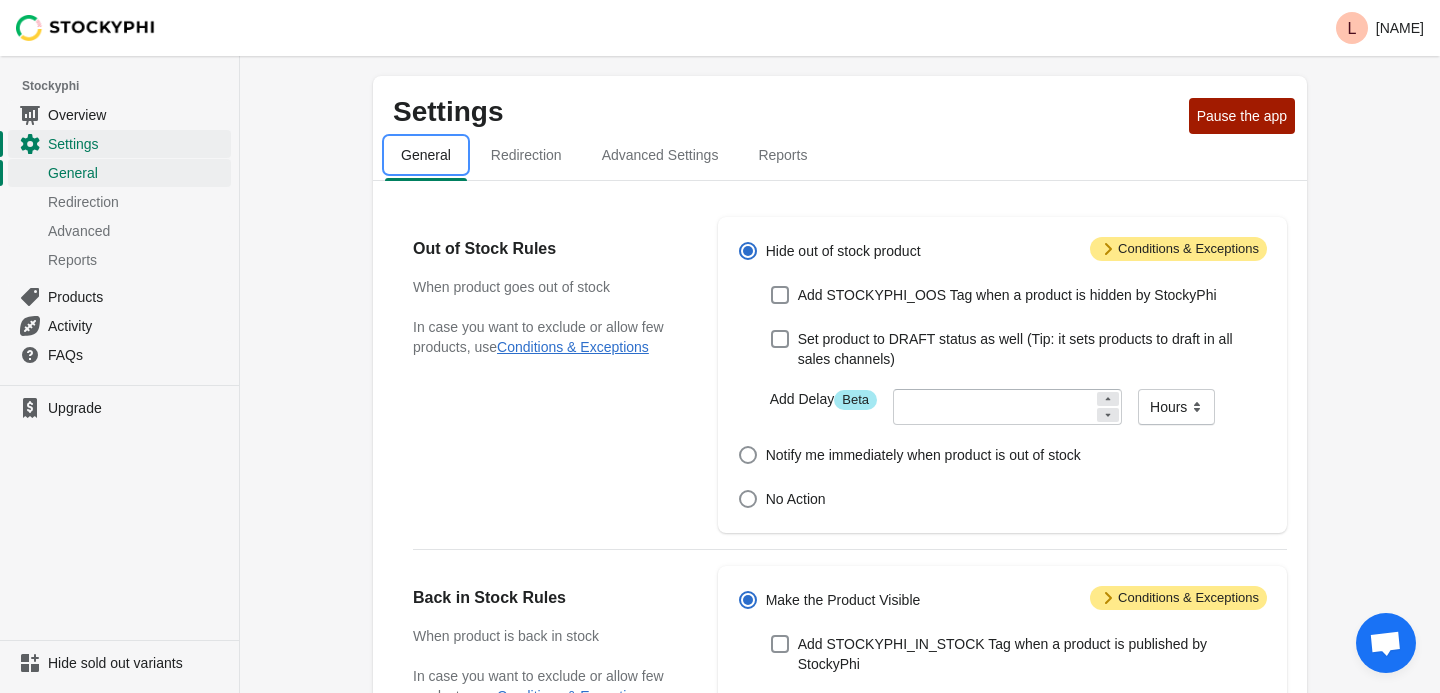scroll, scrollTop: 21, scrollLeft: 0, axis: vertical 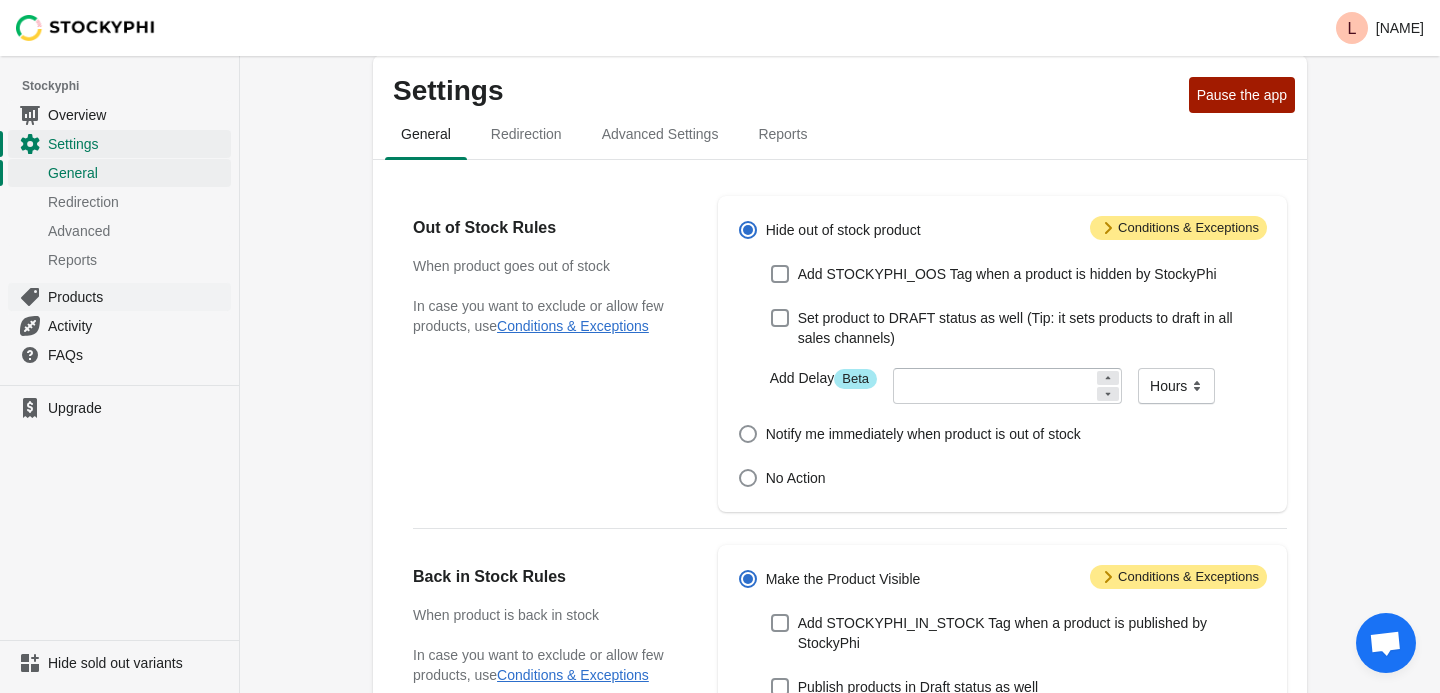 click on "Products" at bounding box center (119, 296) 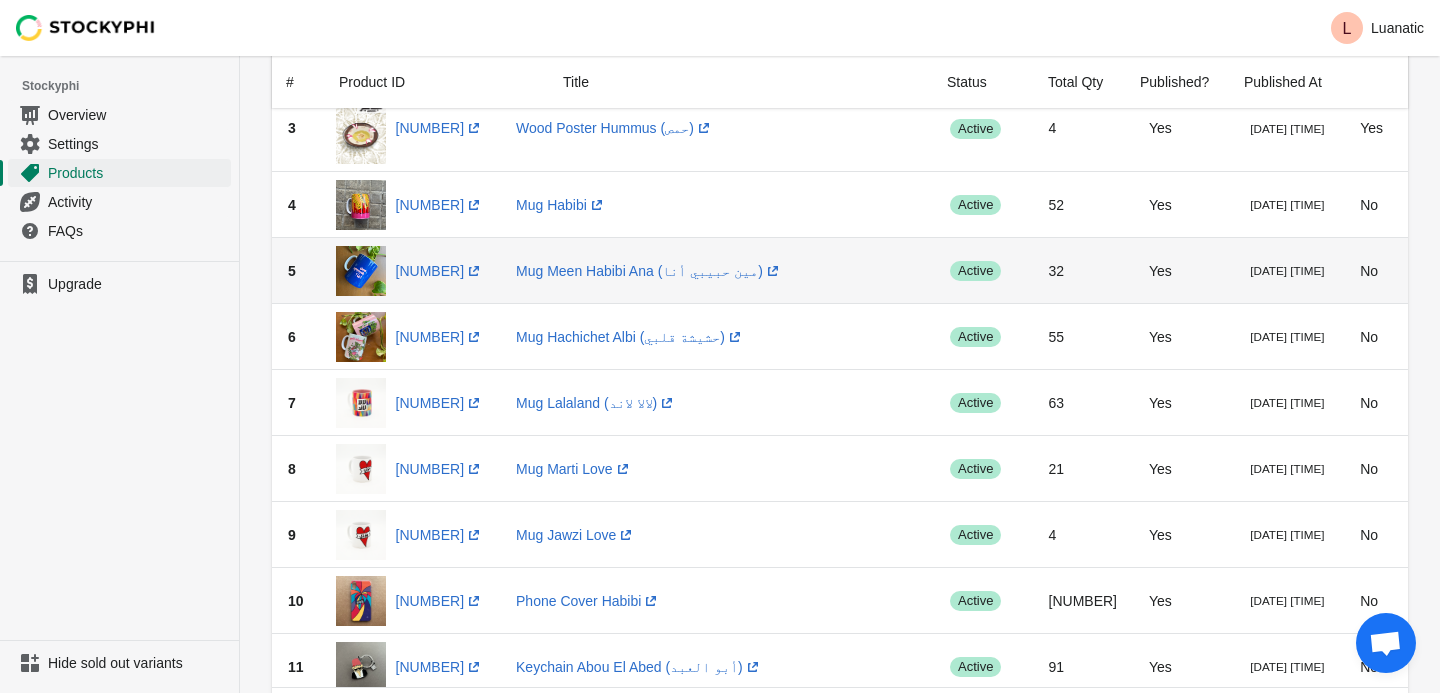 scroll, scrollTop: 0, scrollLeft: 0, axis: both 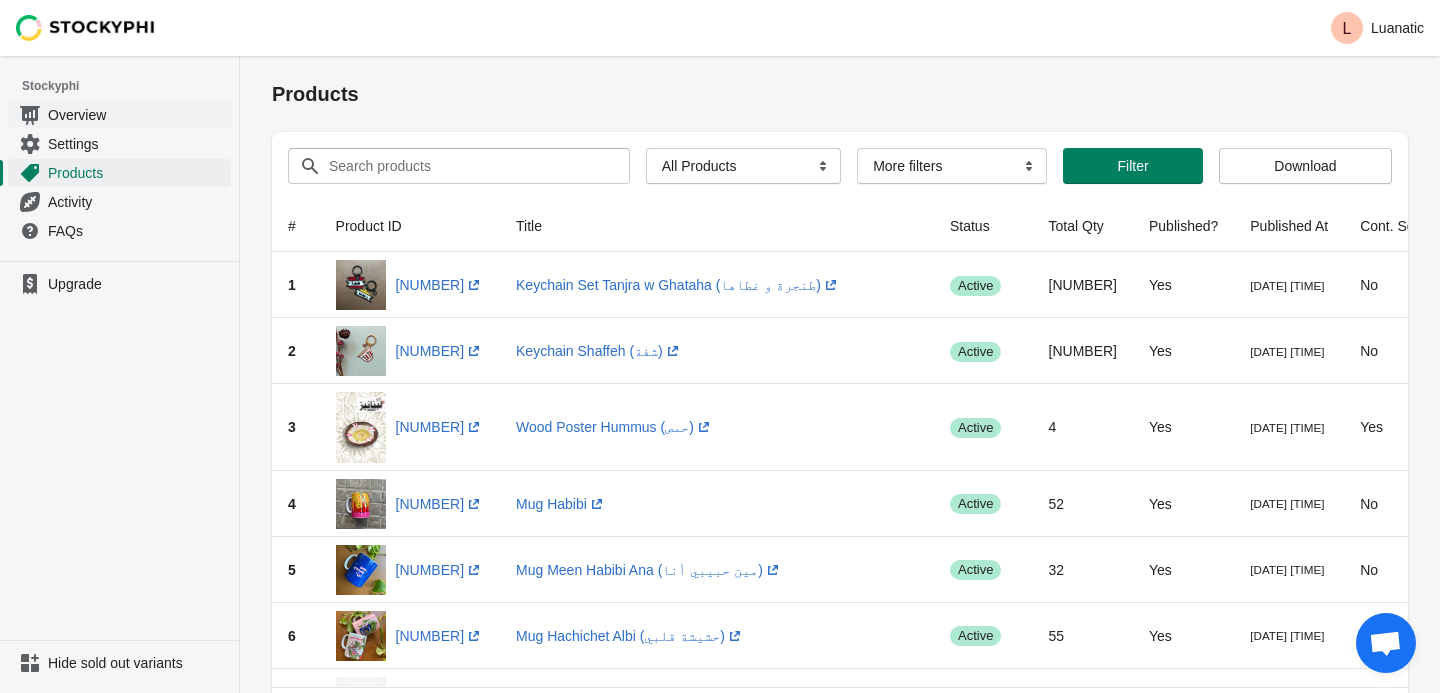 click on "Overview" at bounding box center (137, 115) 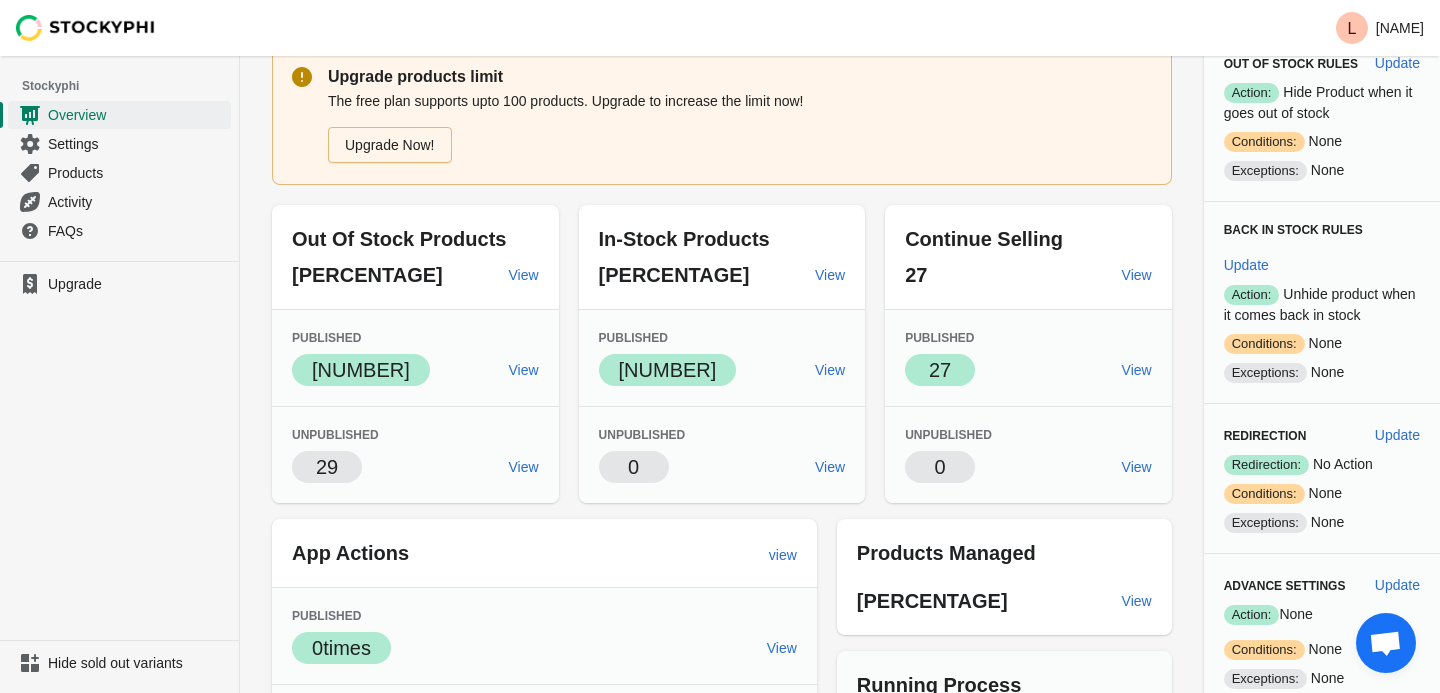 scroll, scrollTop: 98, scrollLeft: 0, axis: vertical 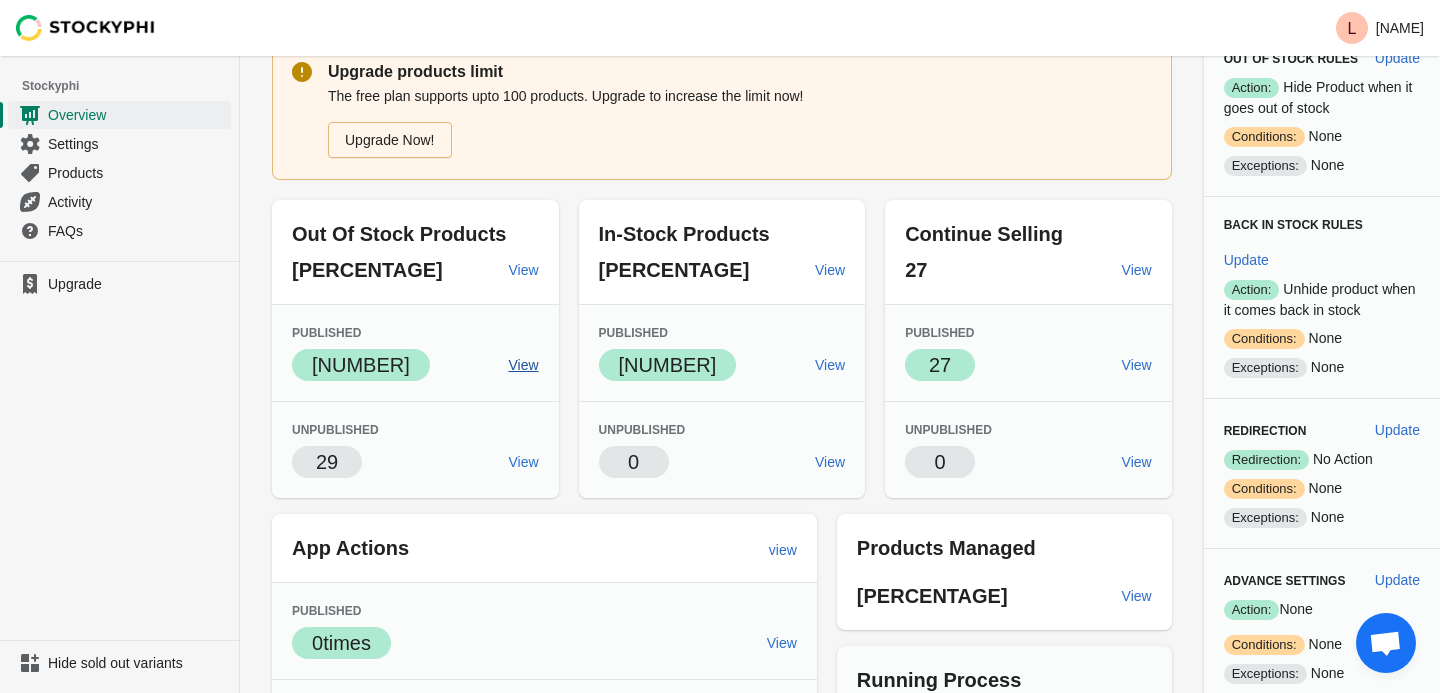 click on "View" at bounding box center [523, 365] 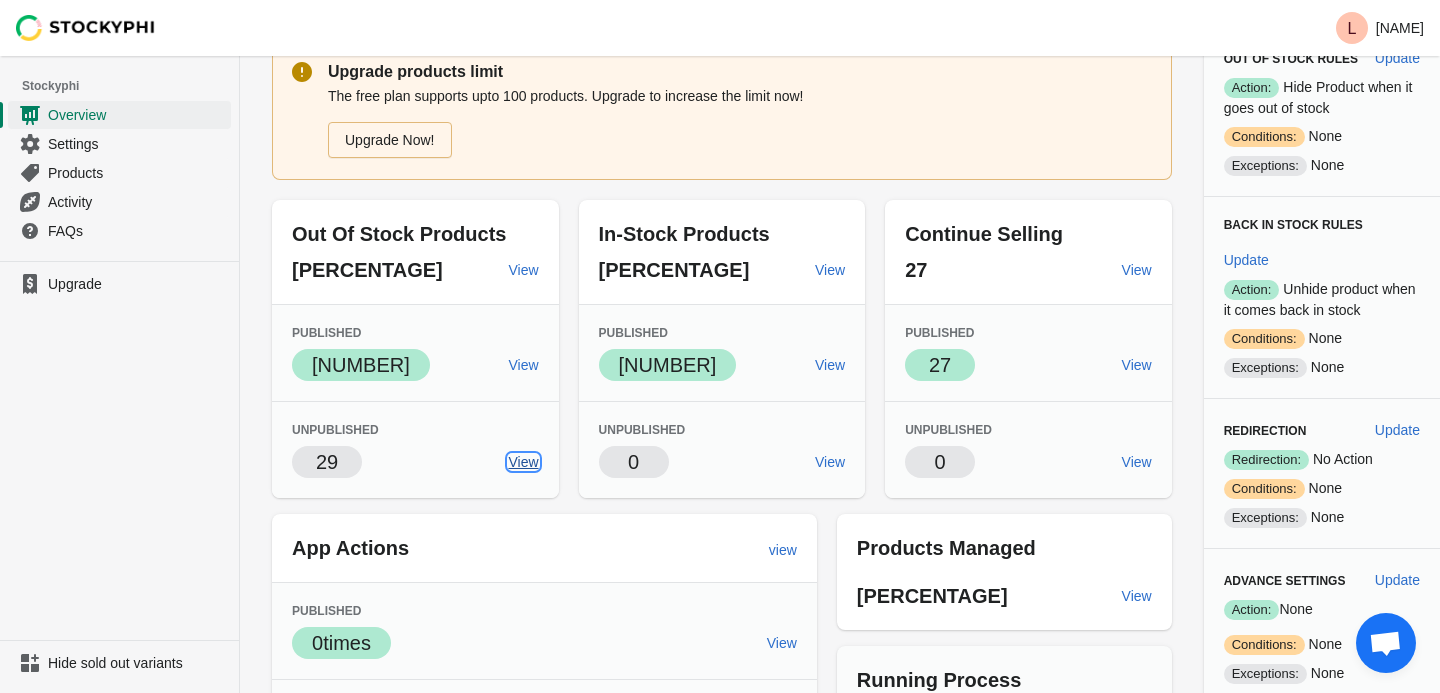 click on "View" at bounding box center [523, 462] 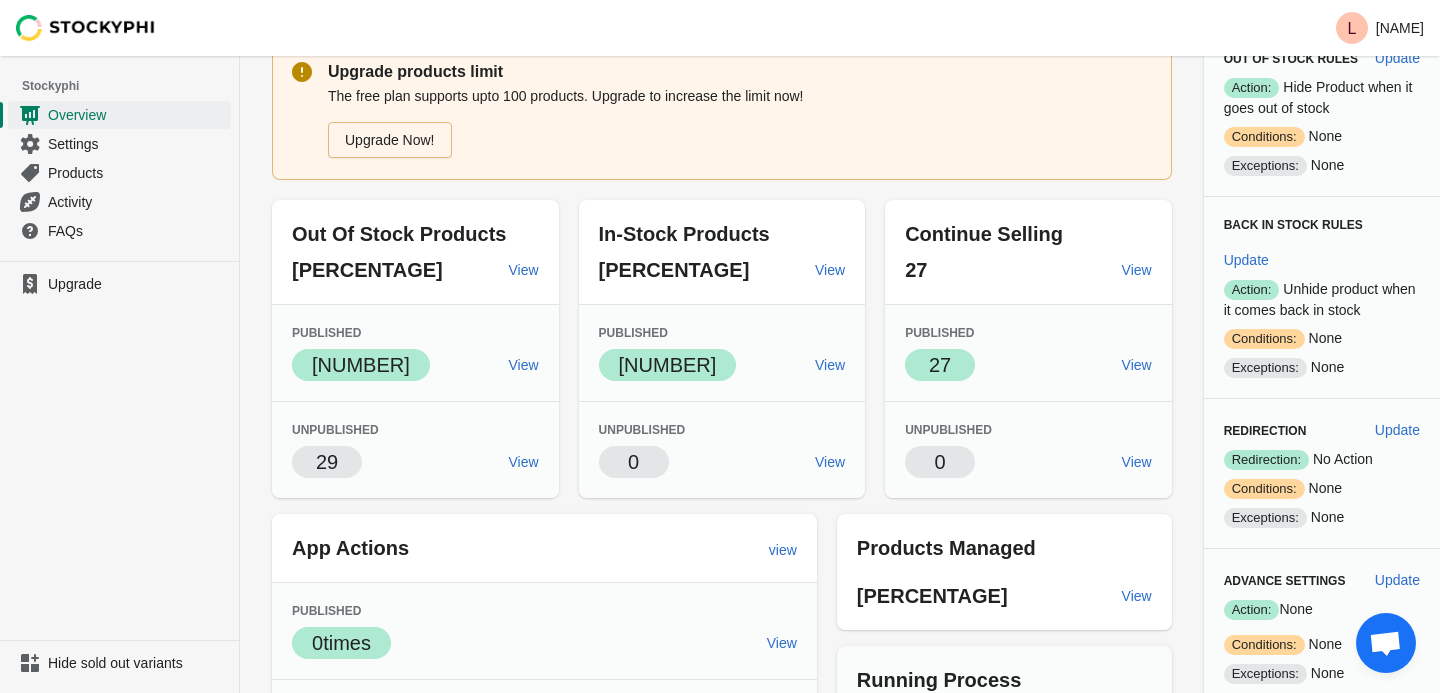 scroll, scrollTop: 0, scrollLeft: 0, axis: both 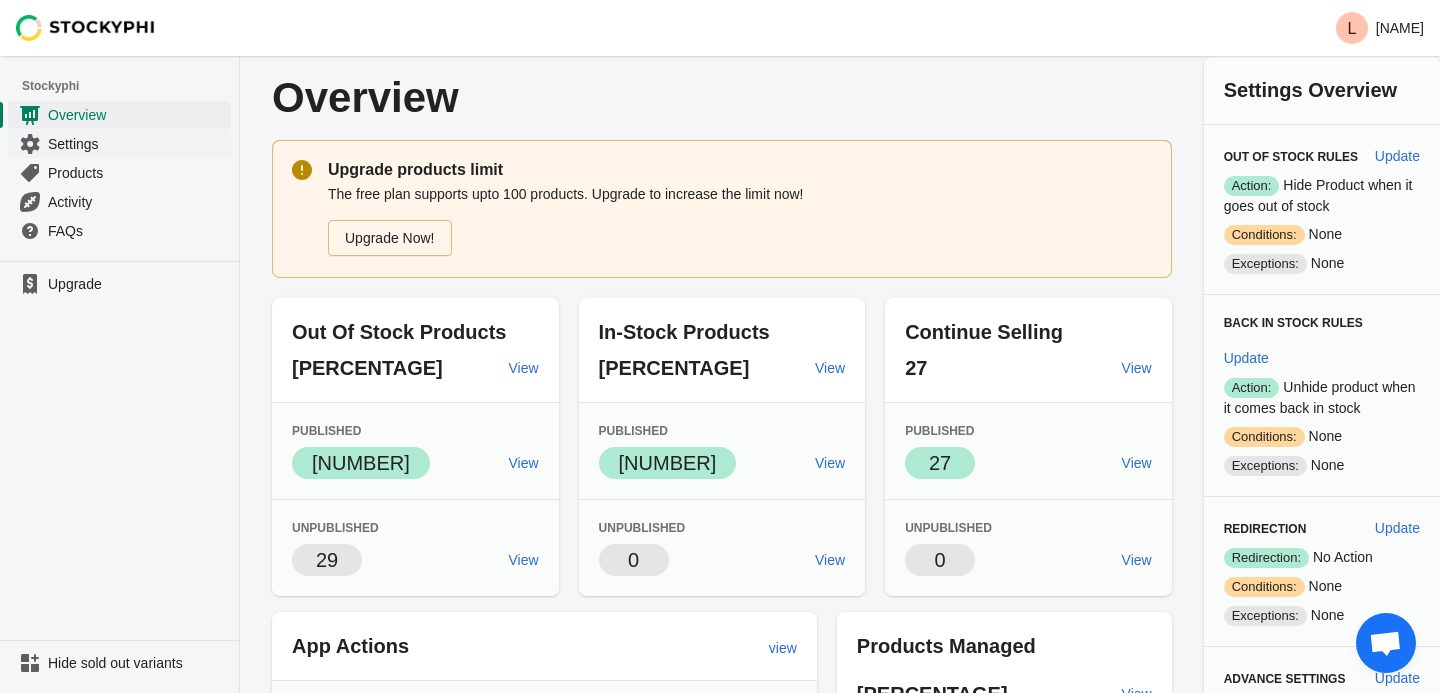 click on "Settings" at bounding box center [137, 144] 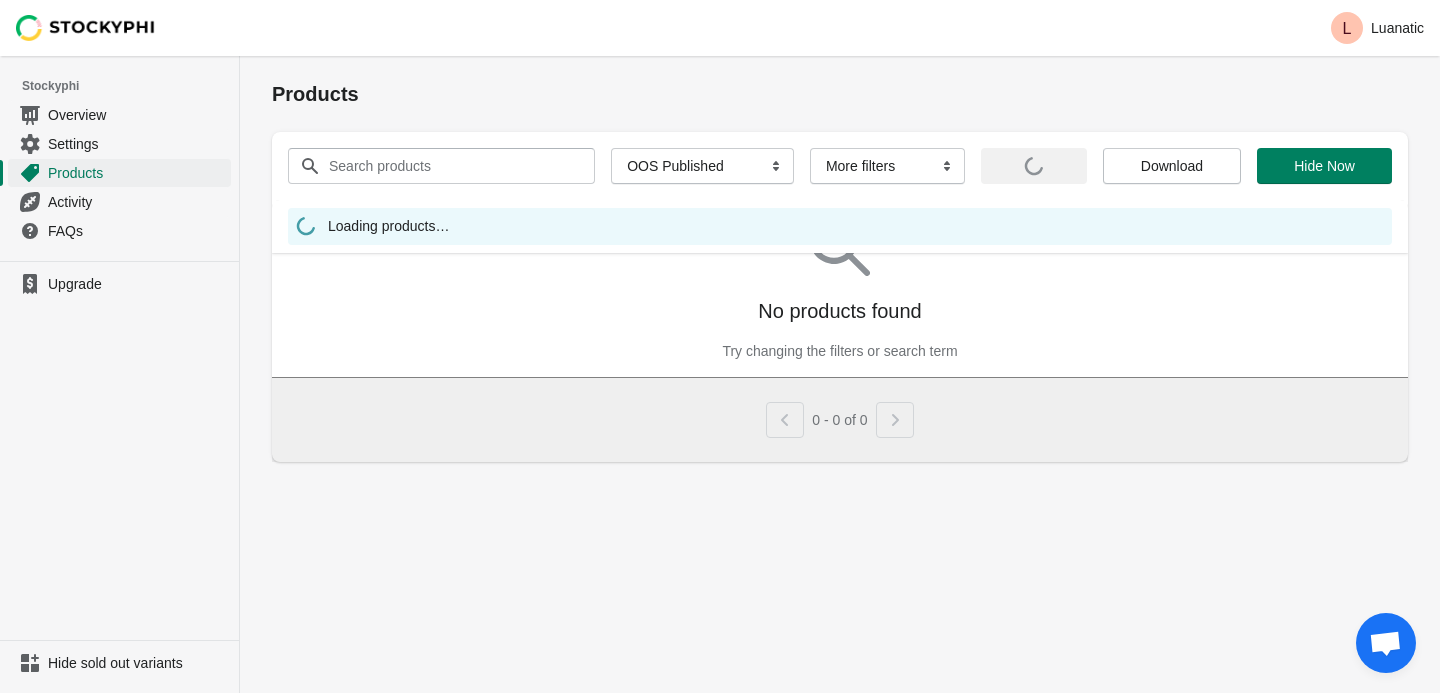 scroll, scrollTop: 0, scrollLeft: 0, axis: both 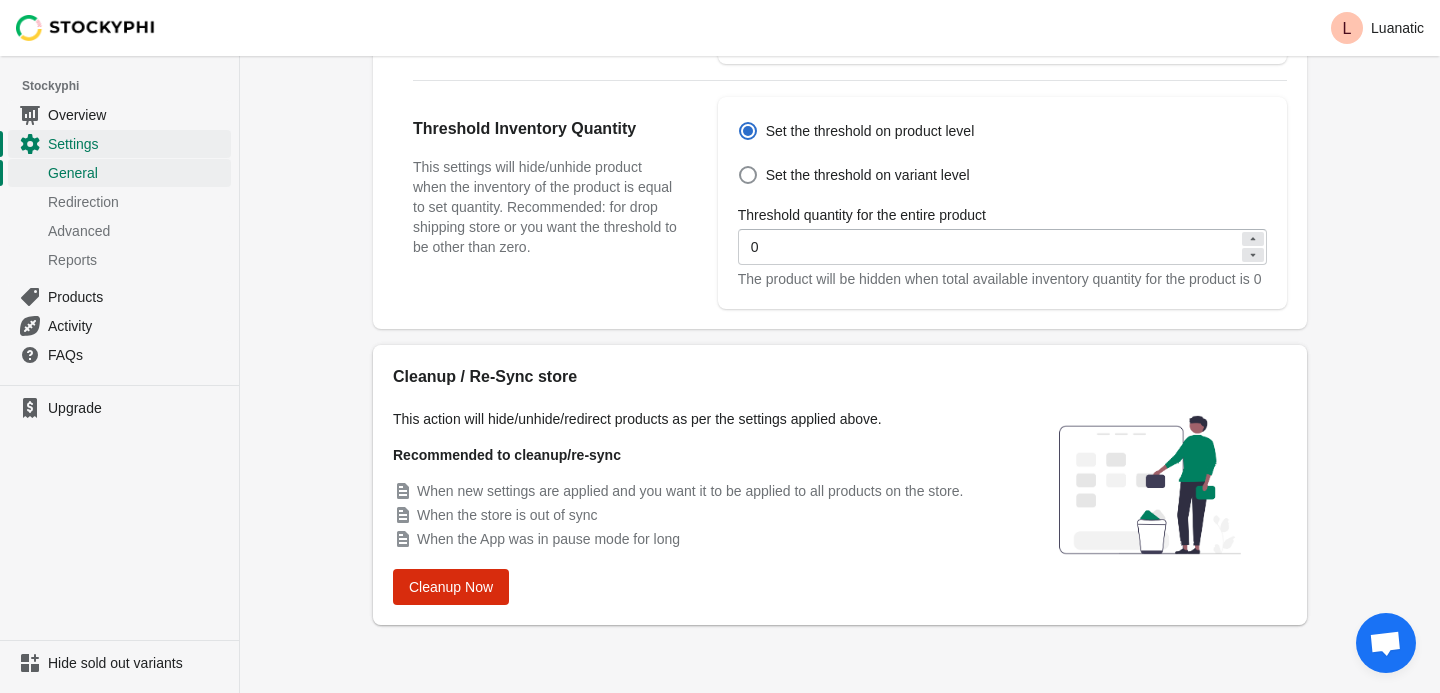 click on "Cleanup / Re-Sync store This action will hide/unhide/redirect products as per the settings applied above. Recommended to cleanup/re-sync When new settings are applied and you want it to be applied to all products on the store. When the store is out of sync When the App was in pause mode for long Cleanup Now" at bounding box center (840, 485) 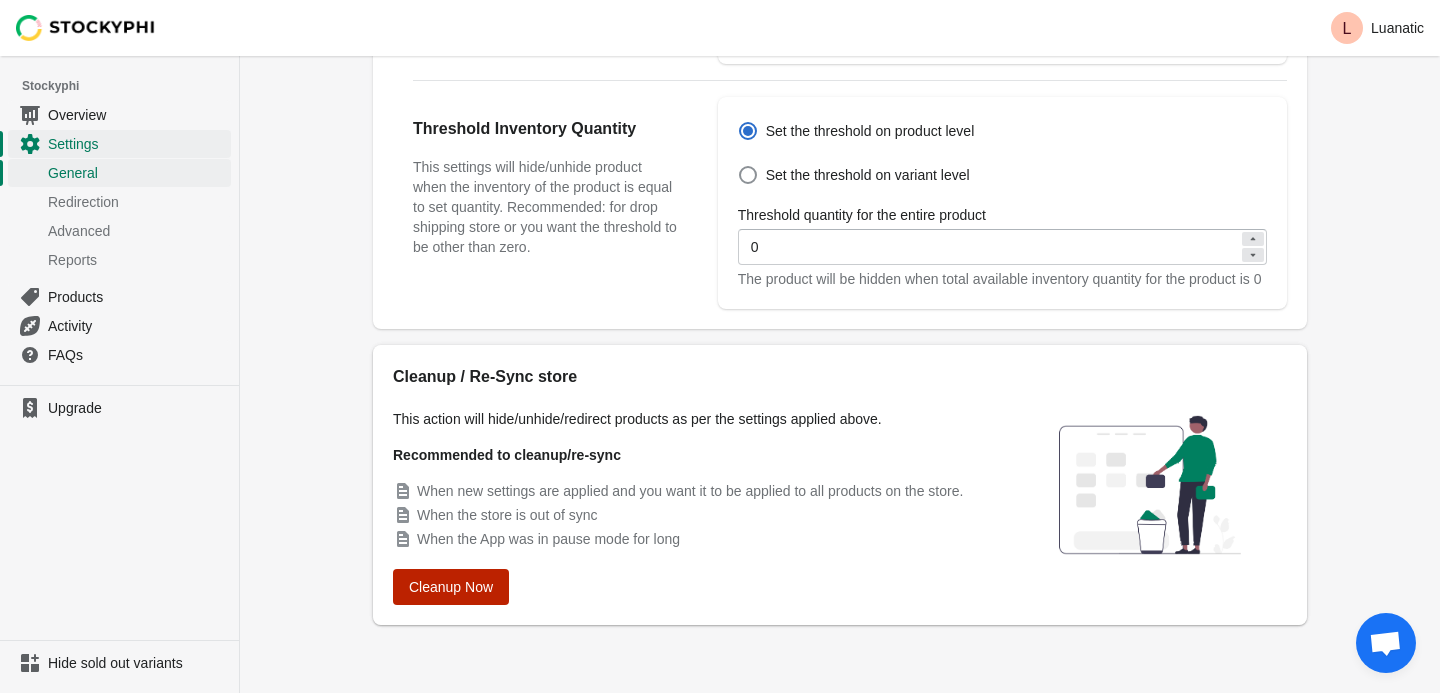 click on "Cleanup Now" at bounding box center [451, 587] 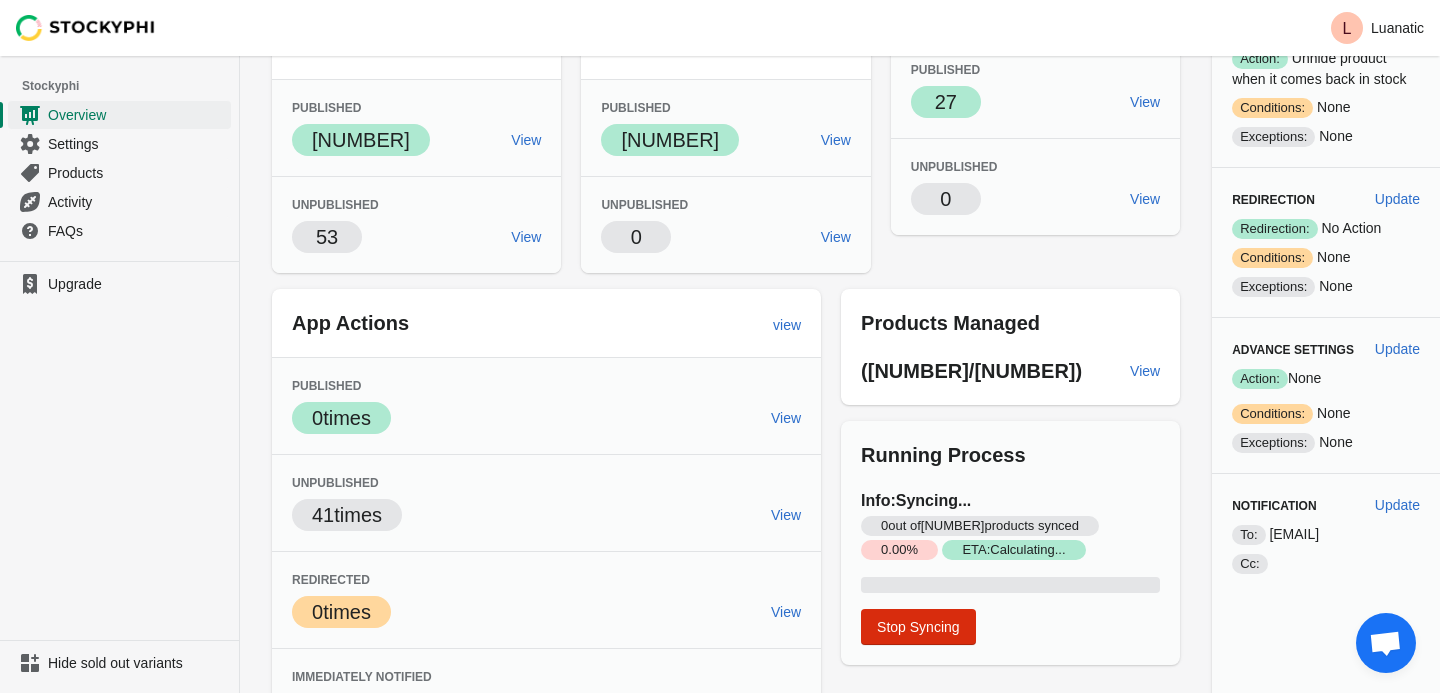 scroll, scrollTop: 375, scrollLeft: 0, axis: vertical 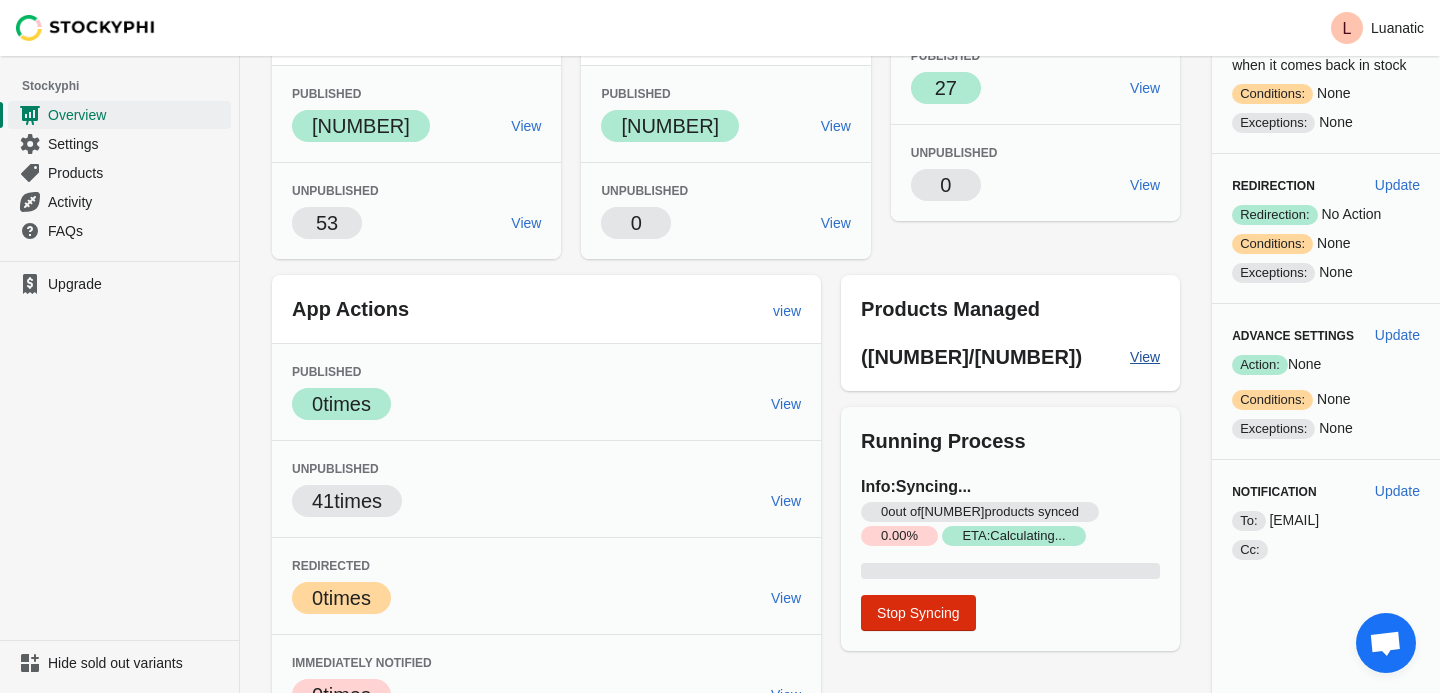 click on "View" at bounding box center (1145, 357) 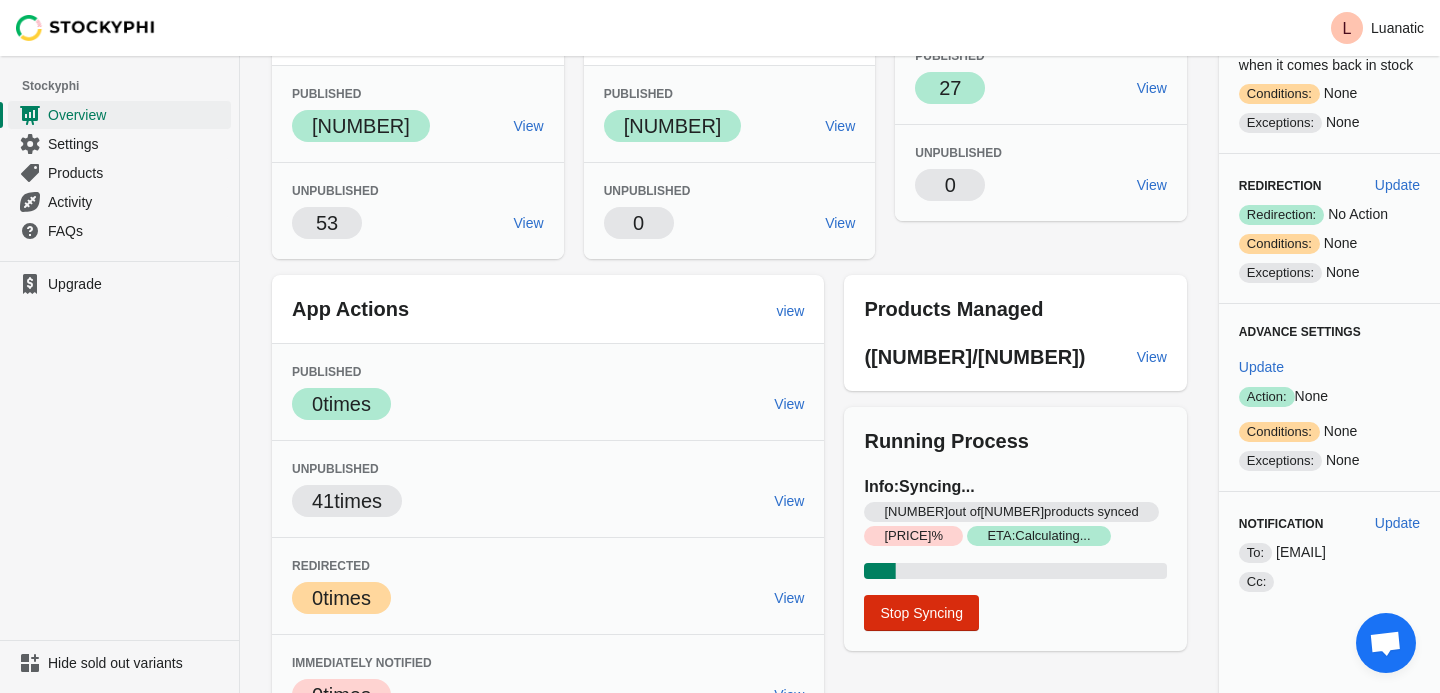 scroll, scrollTop: 0, scrollLeft: 0, axis: both 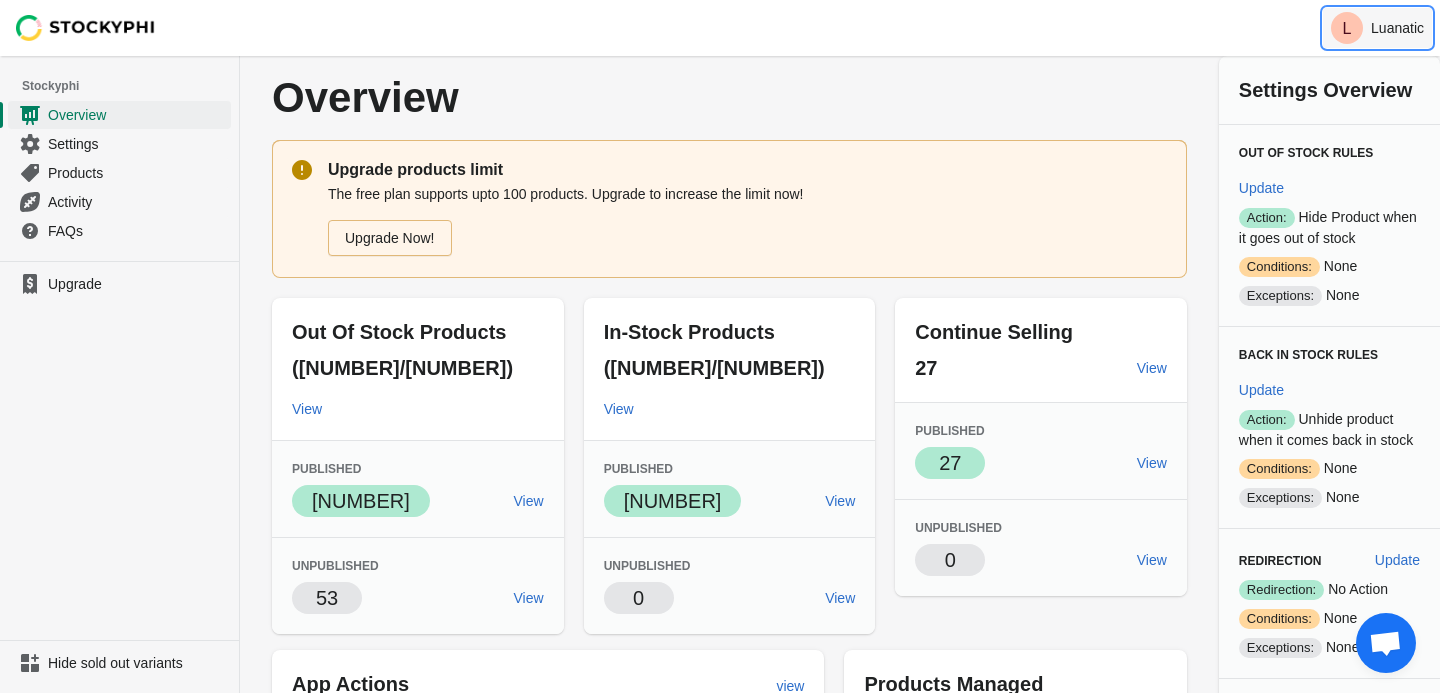 click on "Luanatic" at bounding box center (1397, 28) 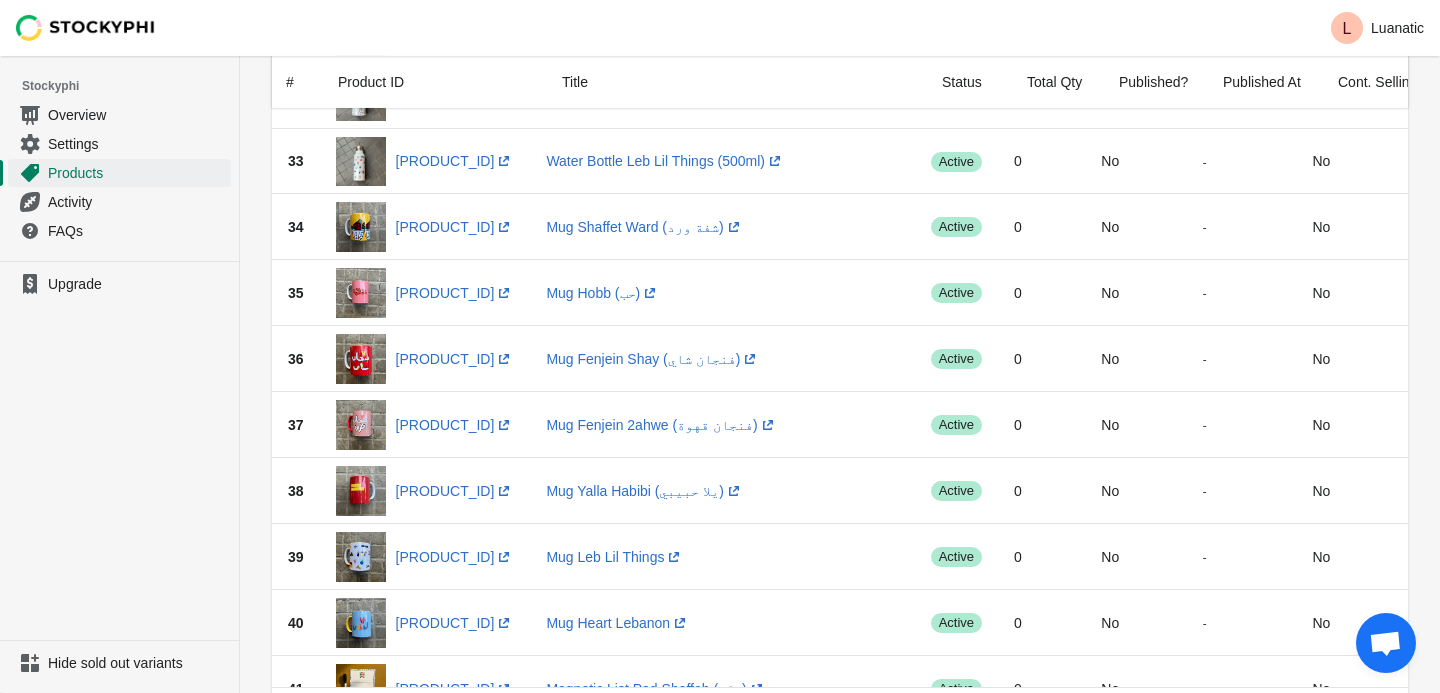 scroll, scrollTop: 2402, scrollLeft: 0, axis: vertical 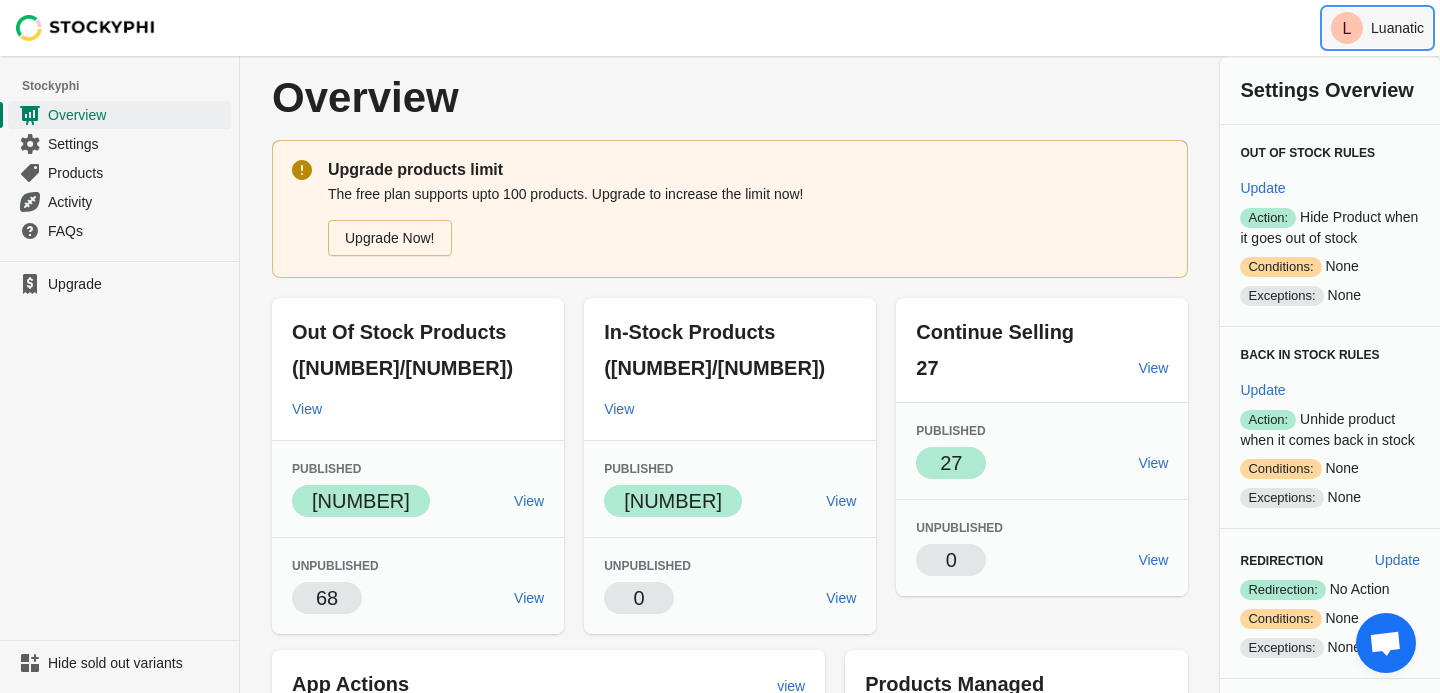 click on "Luanatic" at bounding box center [1397, 28] 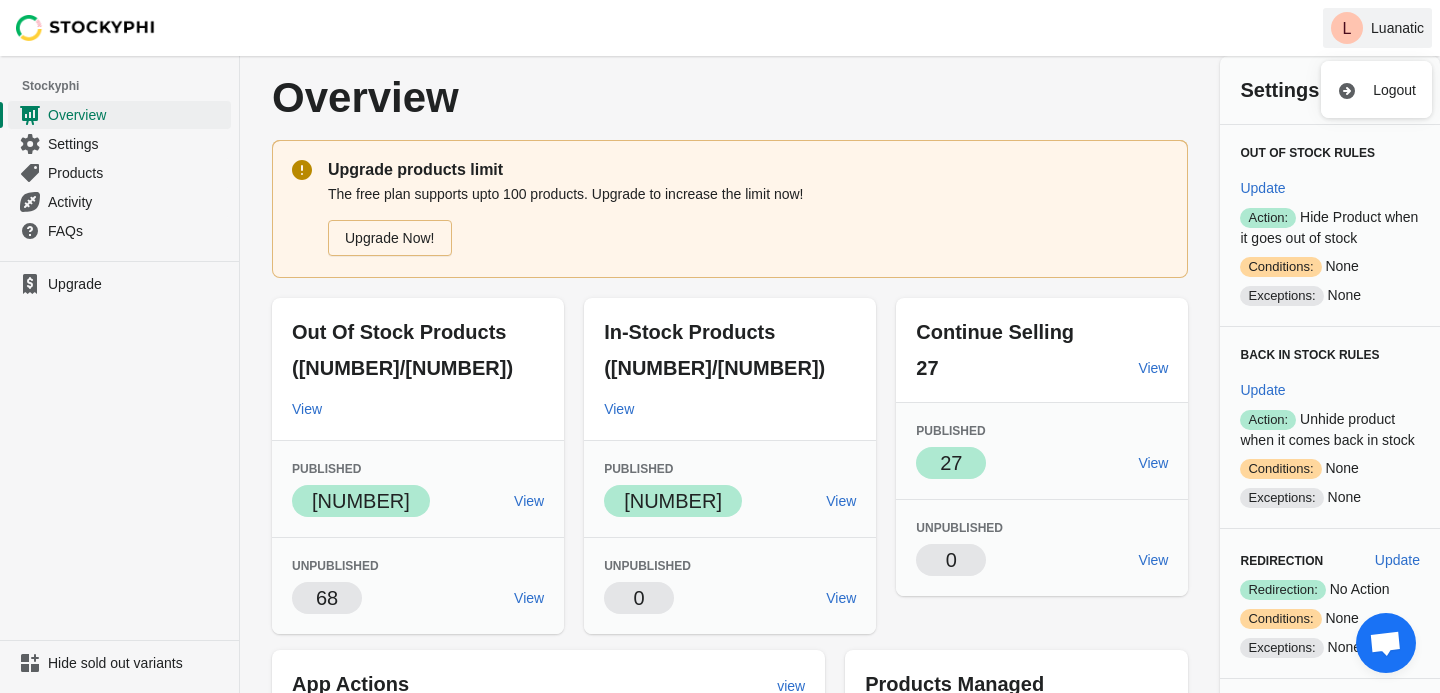 click on "Overview" at bounding box center [730, 98] 